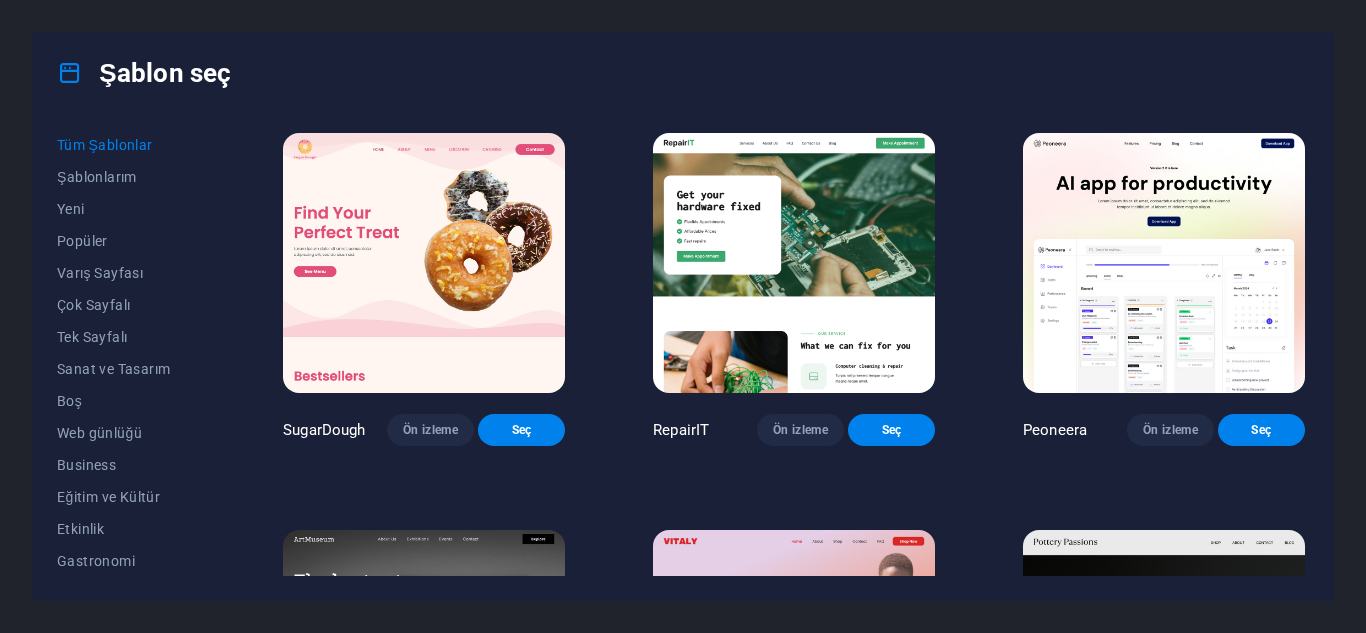 scroll, scrollTop: 0, scrollLeft: 0, axis: both 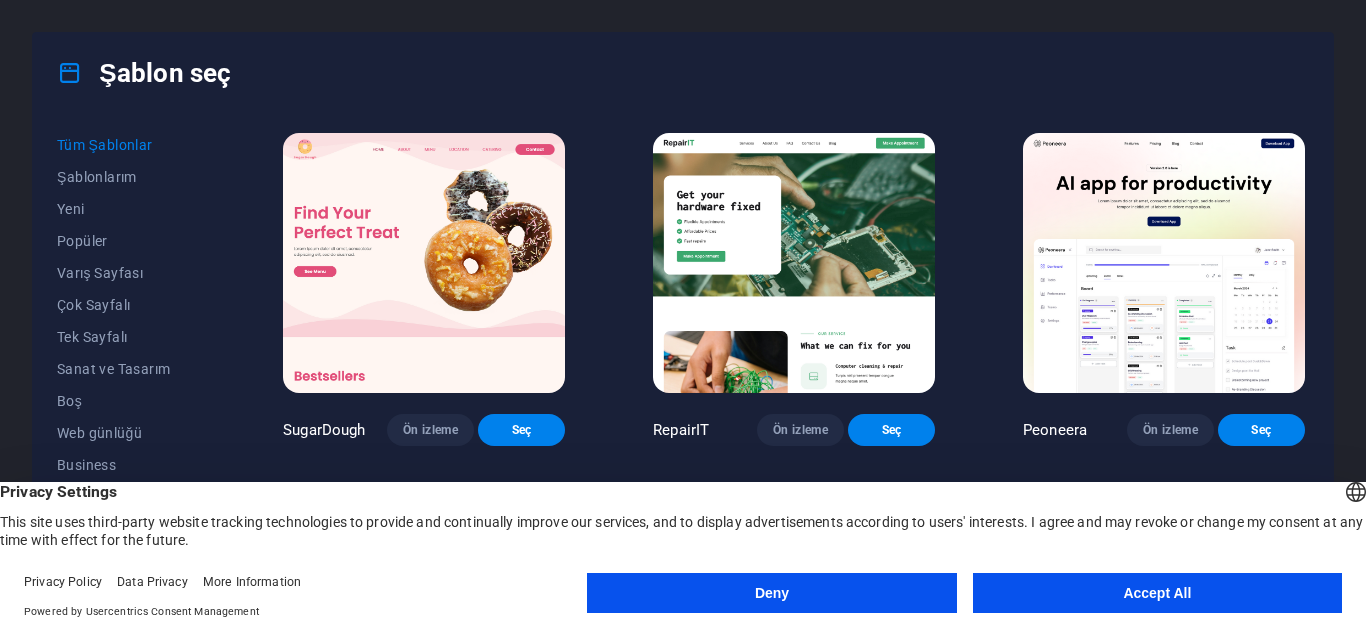 click on "Accept All" at bounding box center (1157, 593) 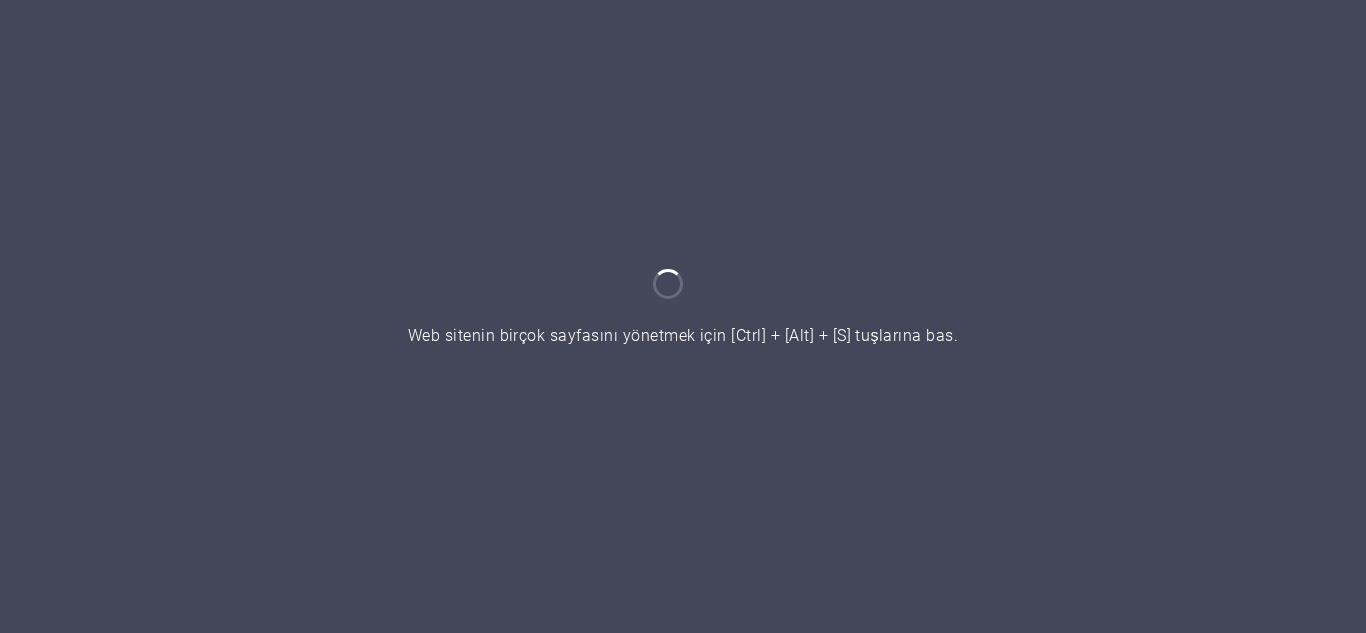 scroll, scrollTop: 0, scrollLeft: 0, axis: both 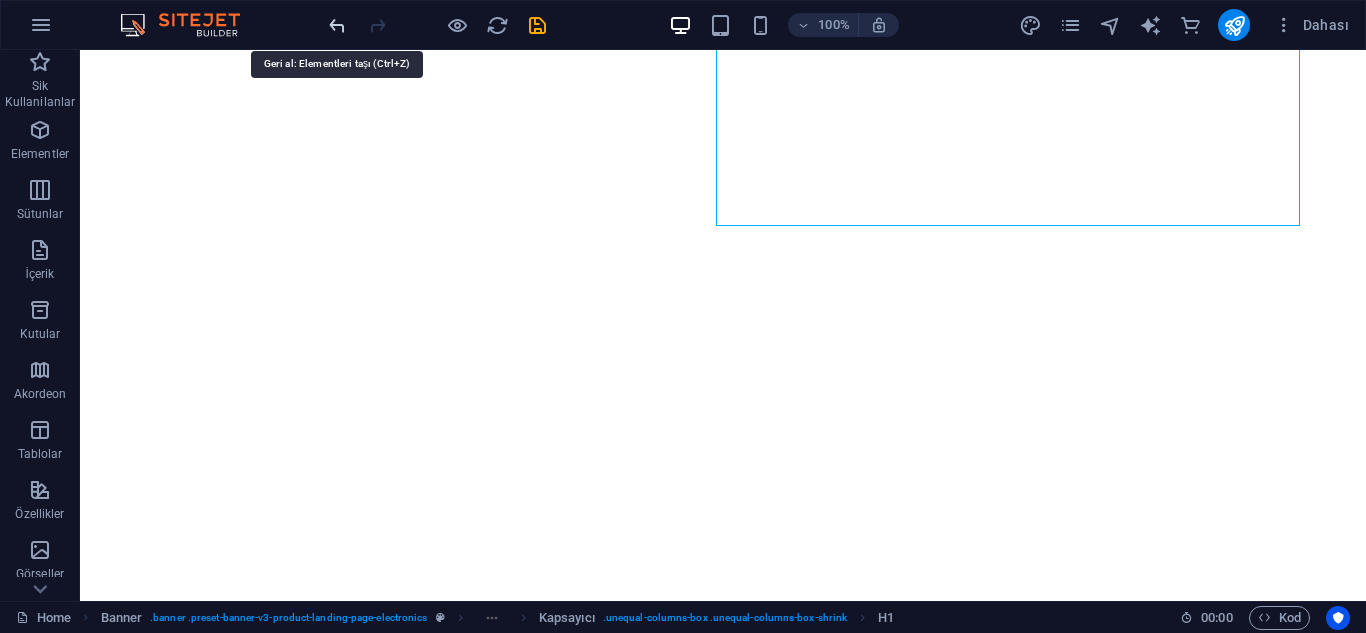 click at bounding box center (337, 25) 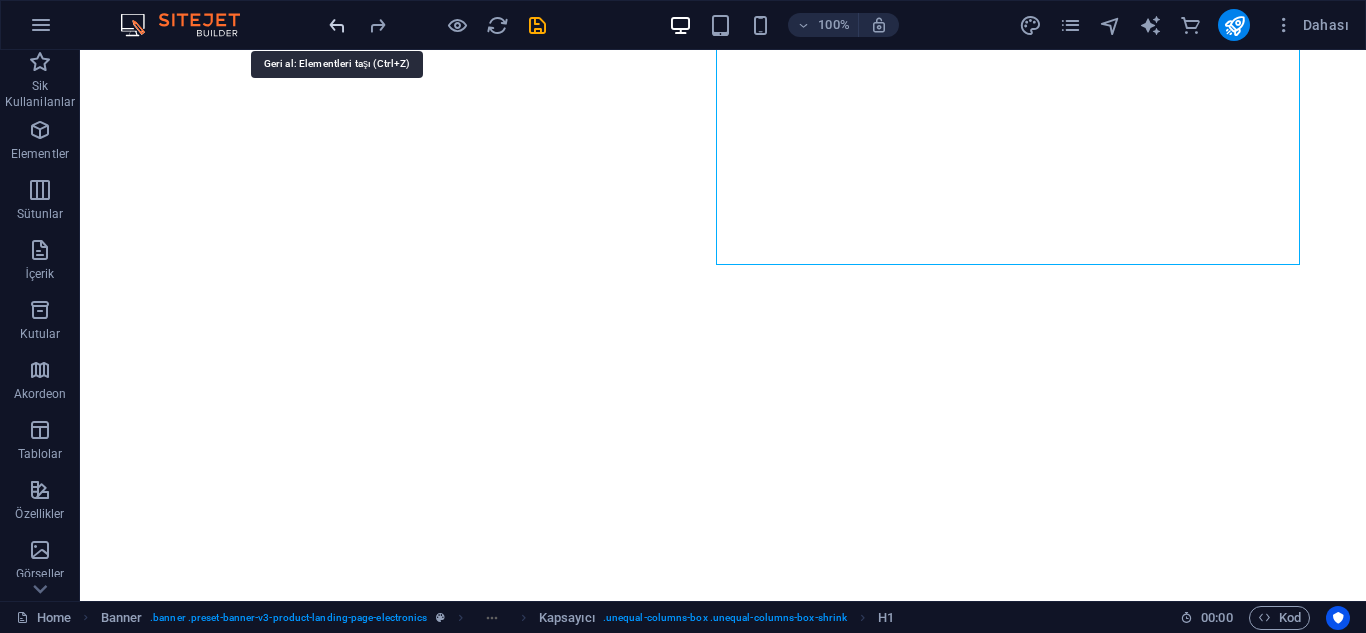 click at bounding box center (337, 25) 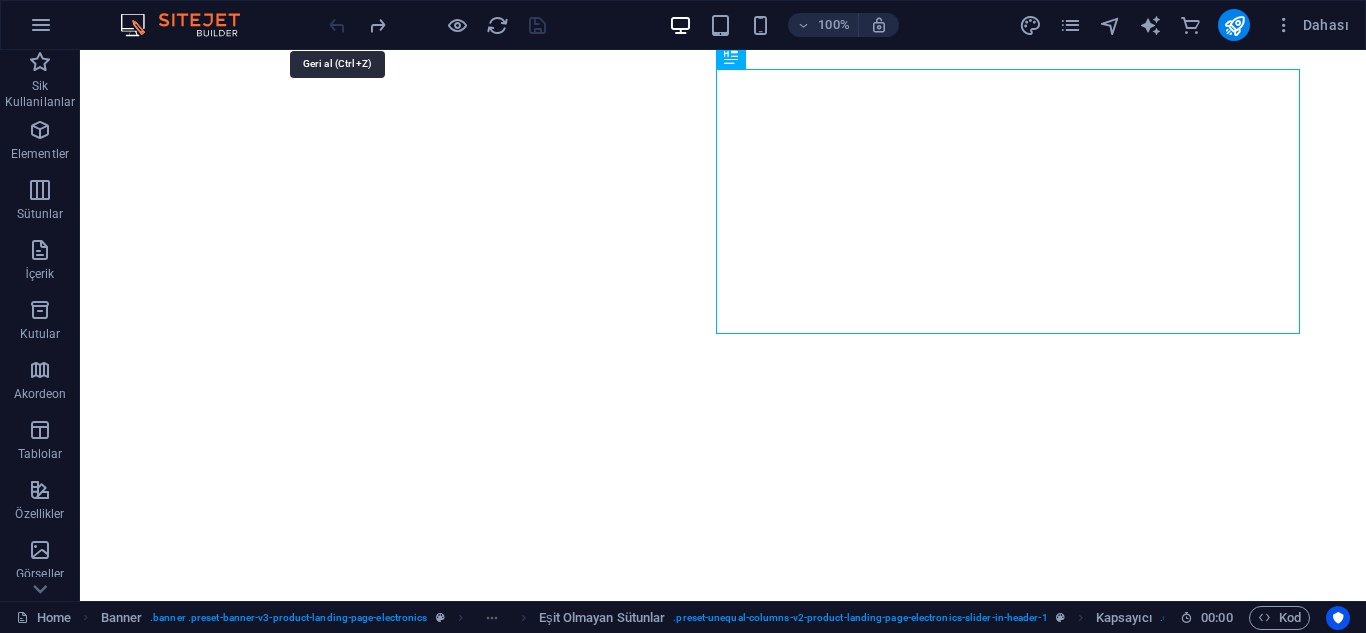 click at bounding box center [437, 25] 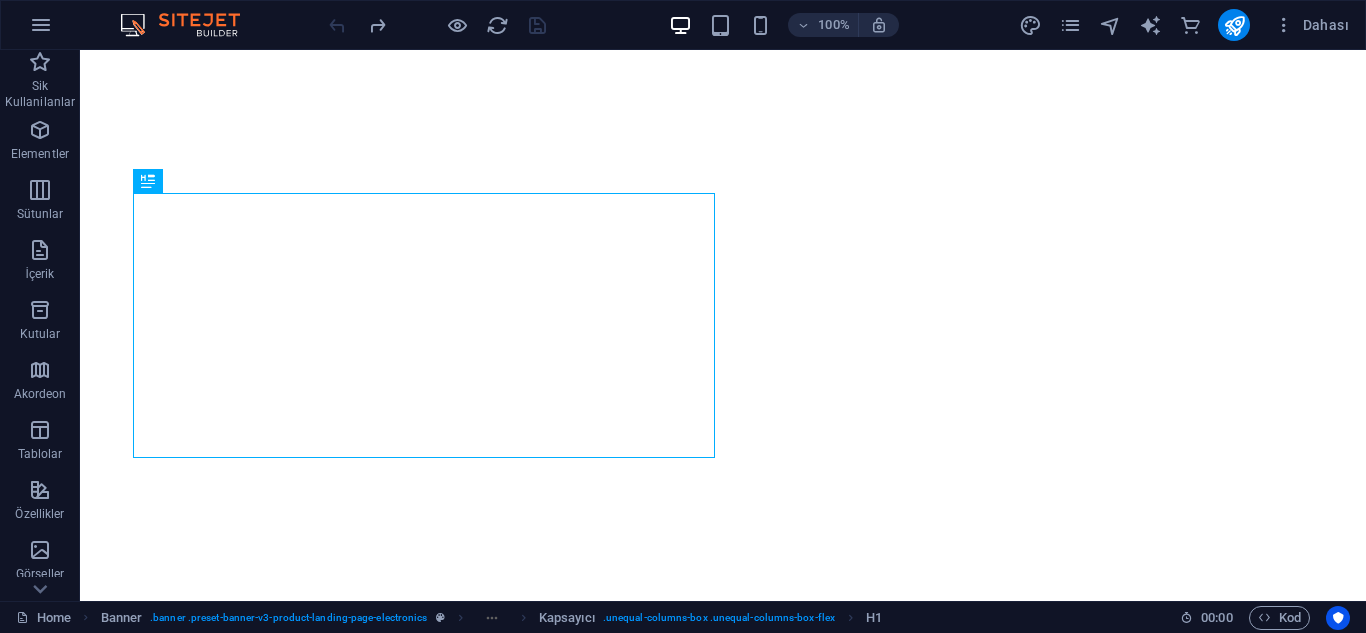 click at bounding box center [437, 25] 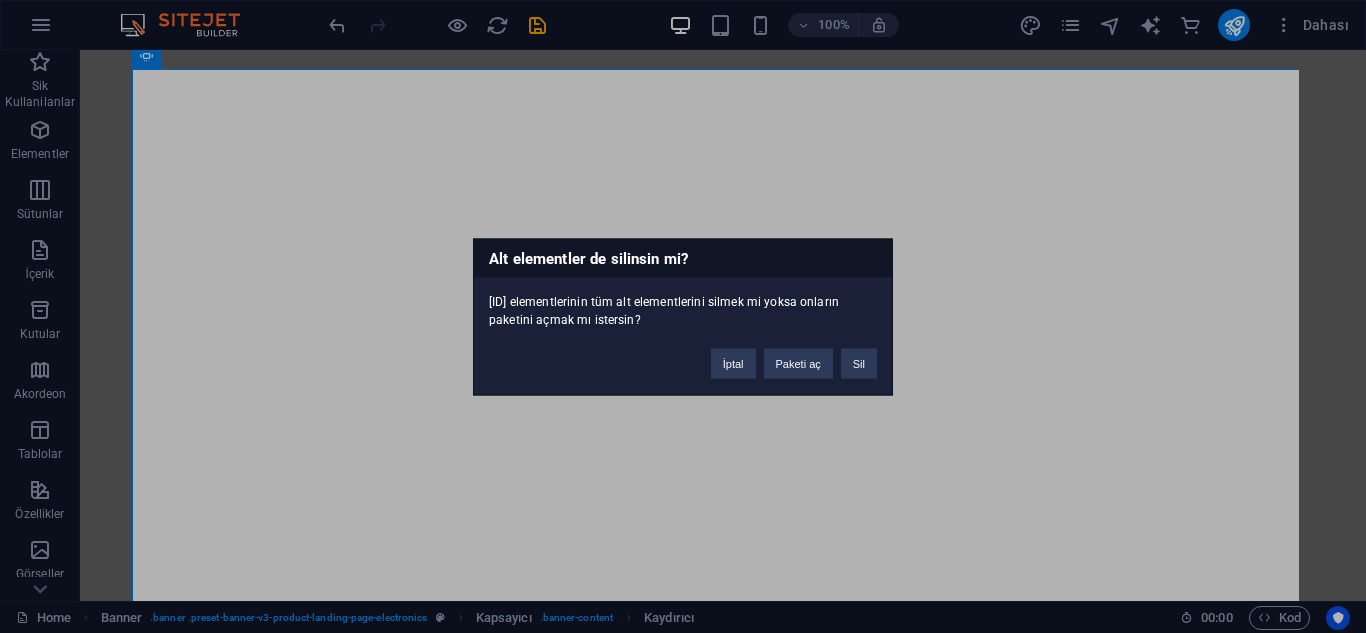 type 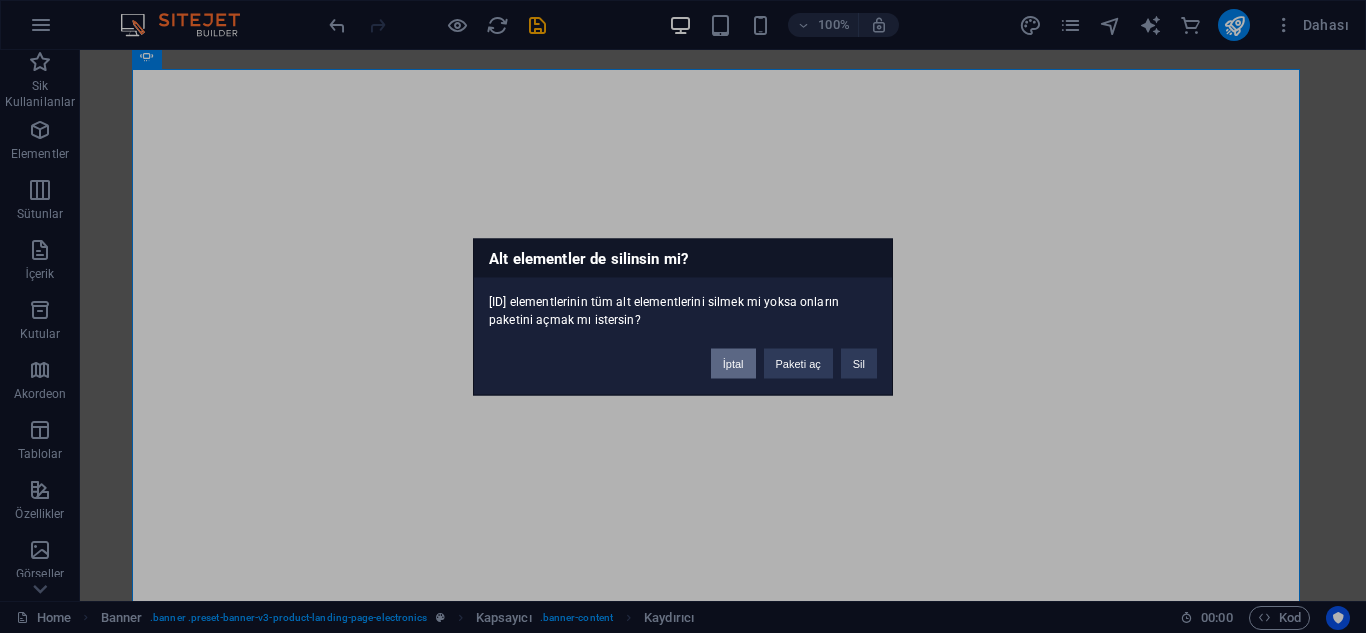 click on "İptal" at bounding box center [733, 363] 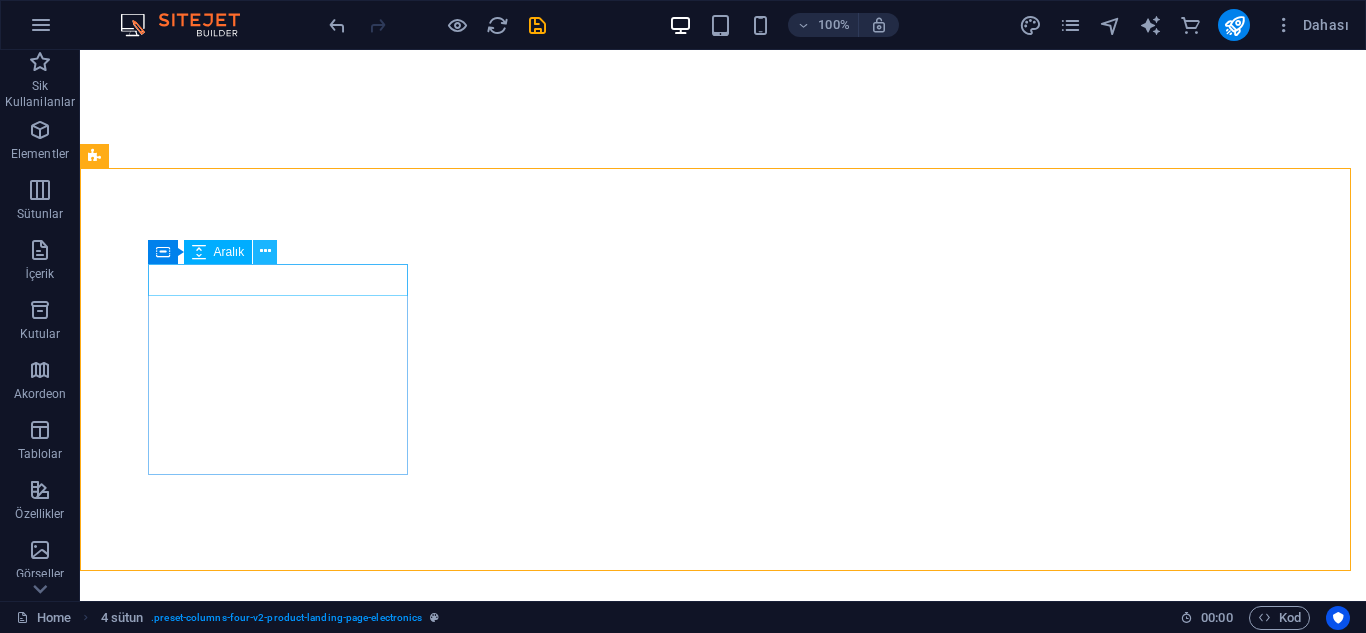 click at bounding box center [265, 251] 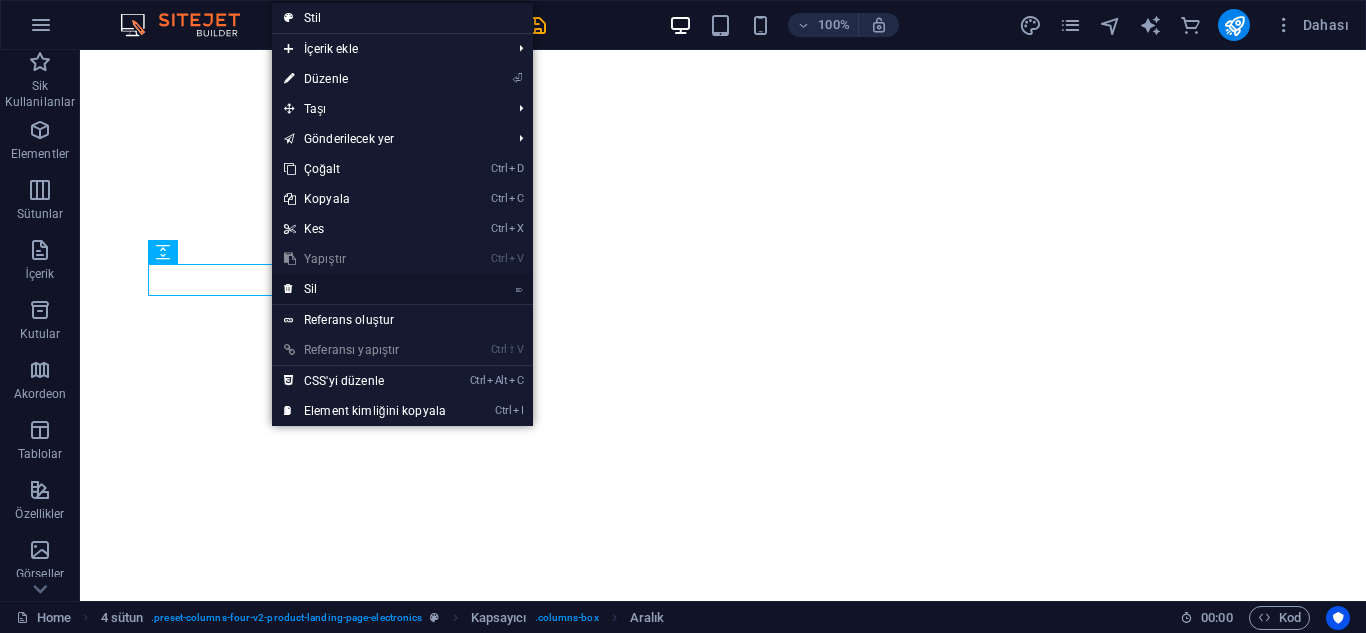 click on "⌦  Sil" at bounding box center (365, 289) 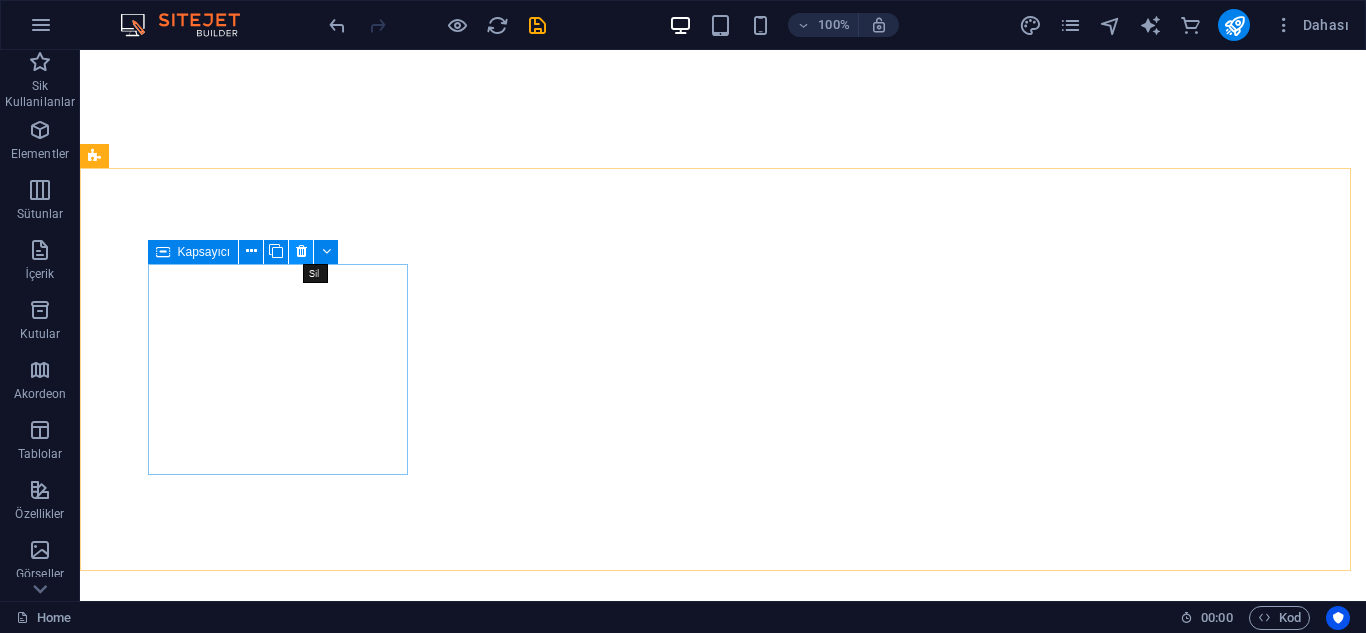 click at bounding box center [301, 251] 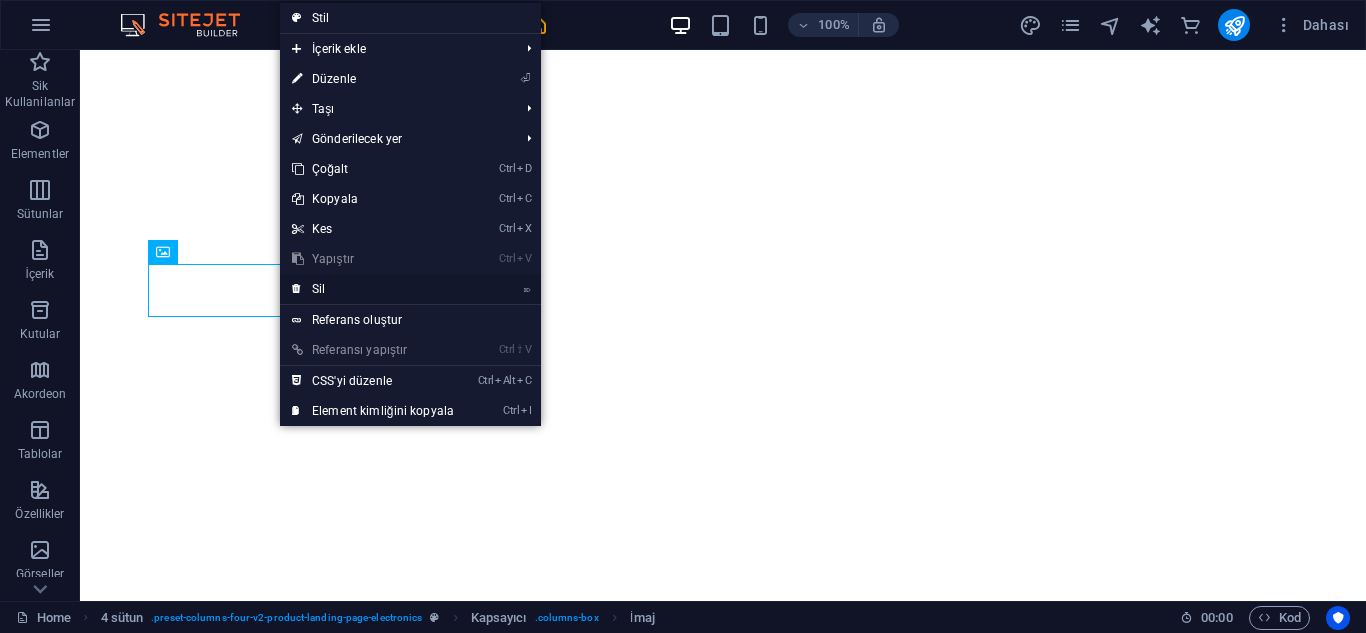 click on "⌦  Sil" at bounding box center [373, 289] 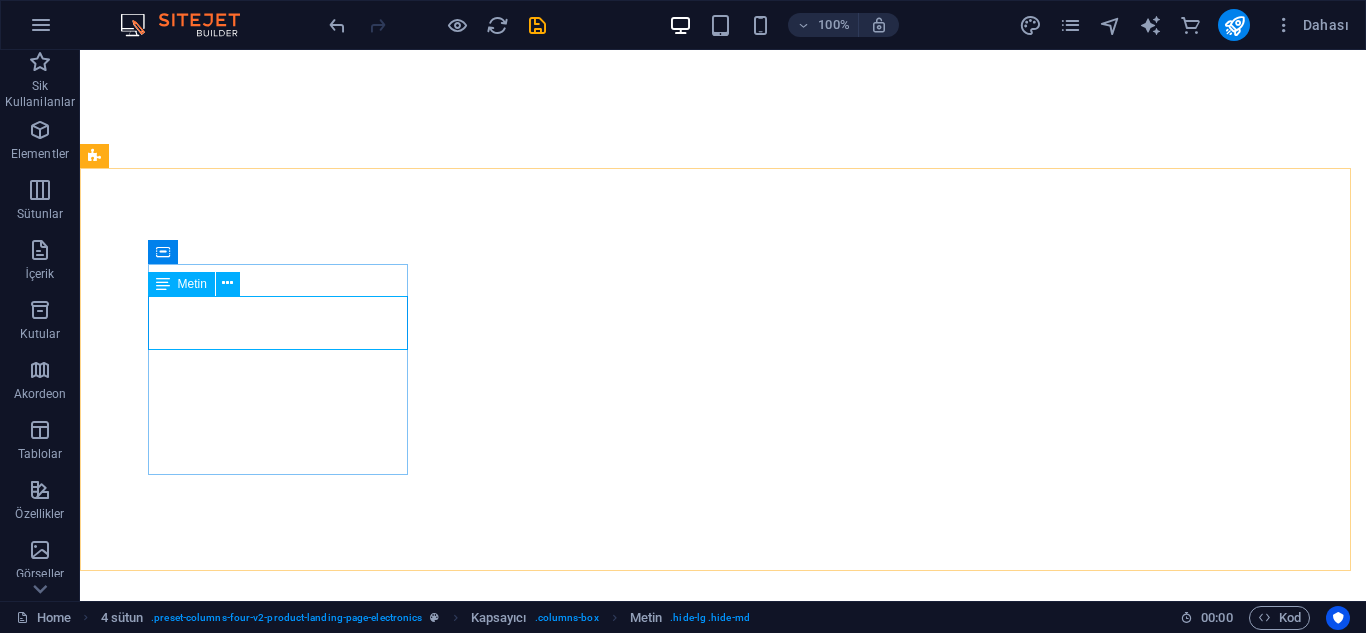 click on "Metin" at bounding box center [192, 284] 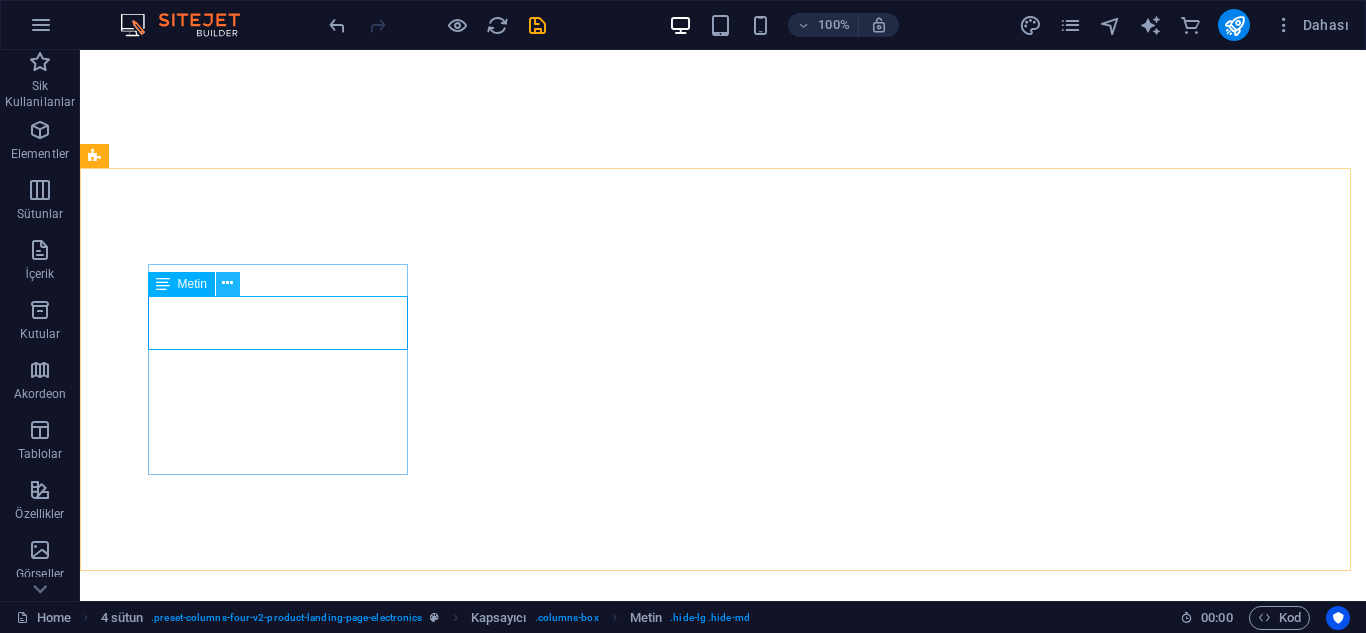 click at bounding box center [228, 284] 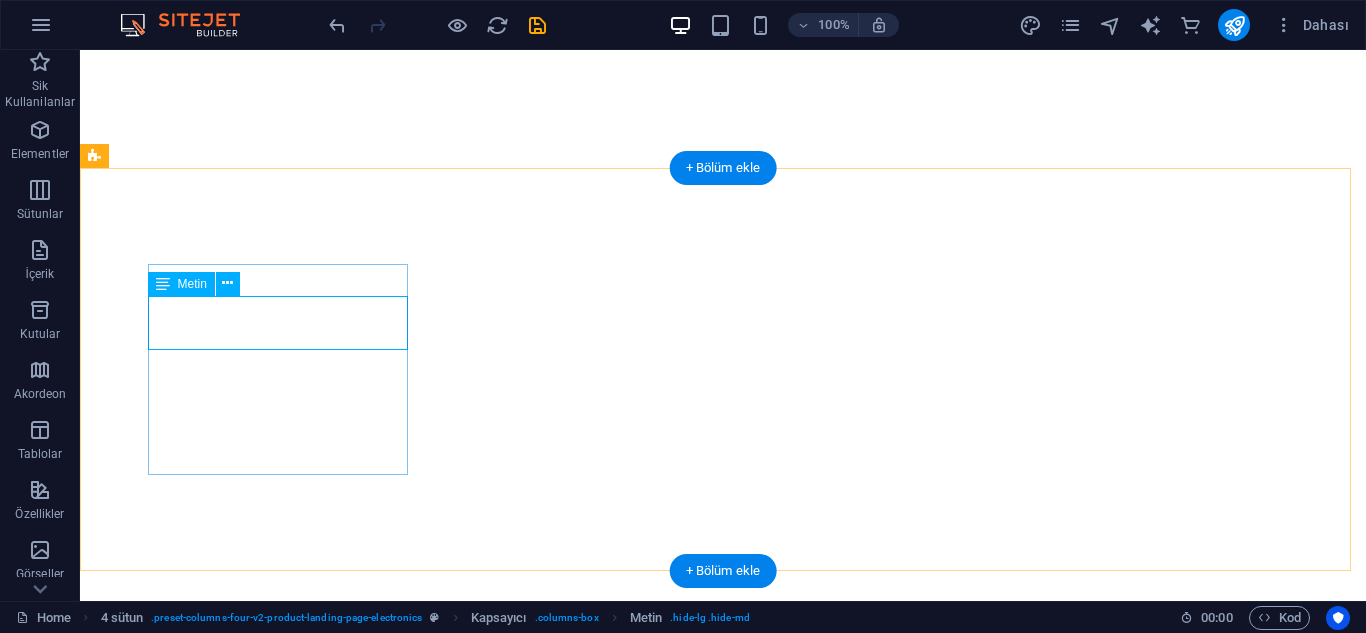 click on "Mevcut içeriği değiştirmek için buraya sürükleyin. Yeni bir element oluşturmak istiyorsanız “Ctrl” tuşuna basın.
H1   Banner   Banner   Kapsayıcı   Kapsayıcı   Kaydırıcı   Kapsayıcı   Kaydırıcı   Eşit Olmayan Sütunlar   Kapsayıcı   Kaydırıcı   Eşit Olmayan Sütunlar   Kapsayıcı   İmaj   Kapsayıcı   Kapsayıcı   İmaj   Kapsayıcı   Eşit Olmayan Sütunlar   Kapsayıcı   Kapsayıcı   İmaj   Eşit Olmayan Sütunlar   Kapsayıcı   H1   Kapsayıcı   Menü Çubuğu   Menü   Aralık   Metin   Aralık   Yer Tutucu   Düğme   Kapsayıcı   İmaj   Eşit Olmayan Sütunlar   Kapsayıcı   Metin   4 sütun   Kapsayıcı   Aralık   Kapsayıcı   İmaj   Metin   Metin   Kapsayıcı   Yer Tutucu   Kapsayıcı   İmaj   Kapsayıcı   Aralık   Metin   Kapsayıcı   Metin   Kapsayıcı   Metin   Aralık + Bölüm ekle + Bölüm ekle" at bounding box center [723, 325] 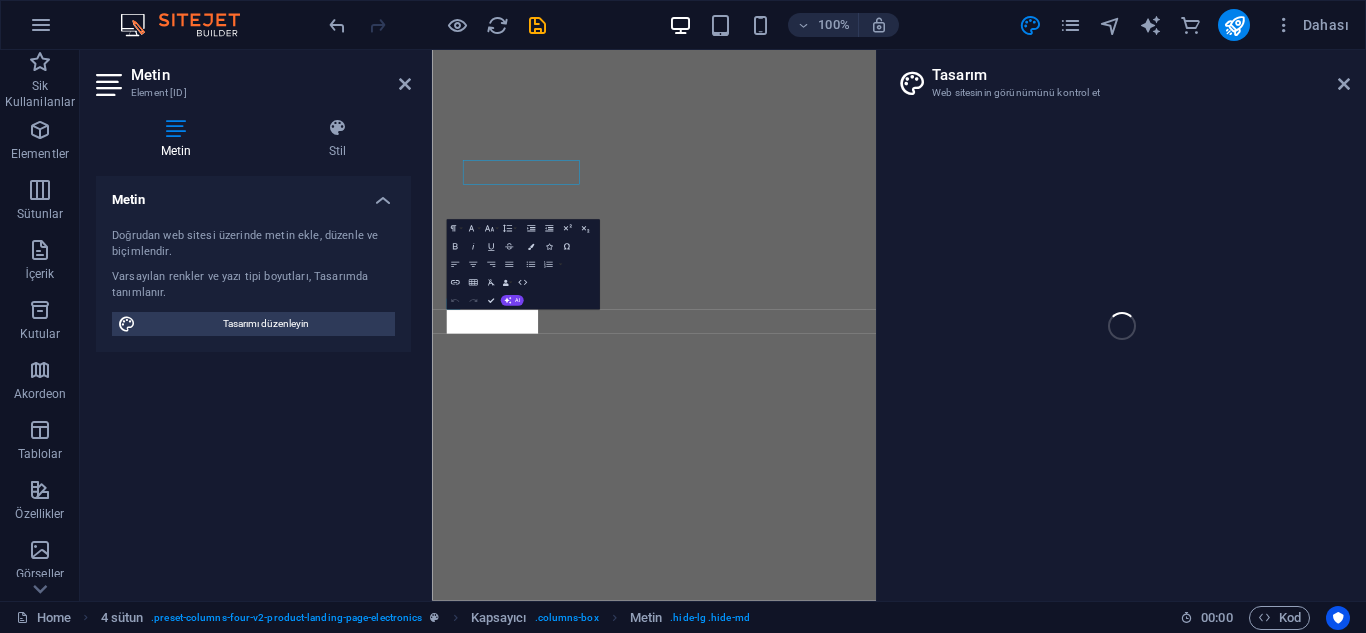 select on "px" 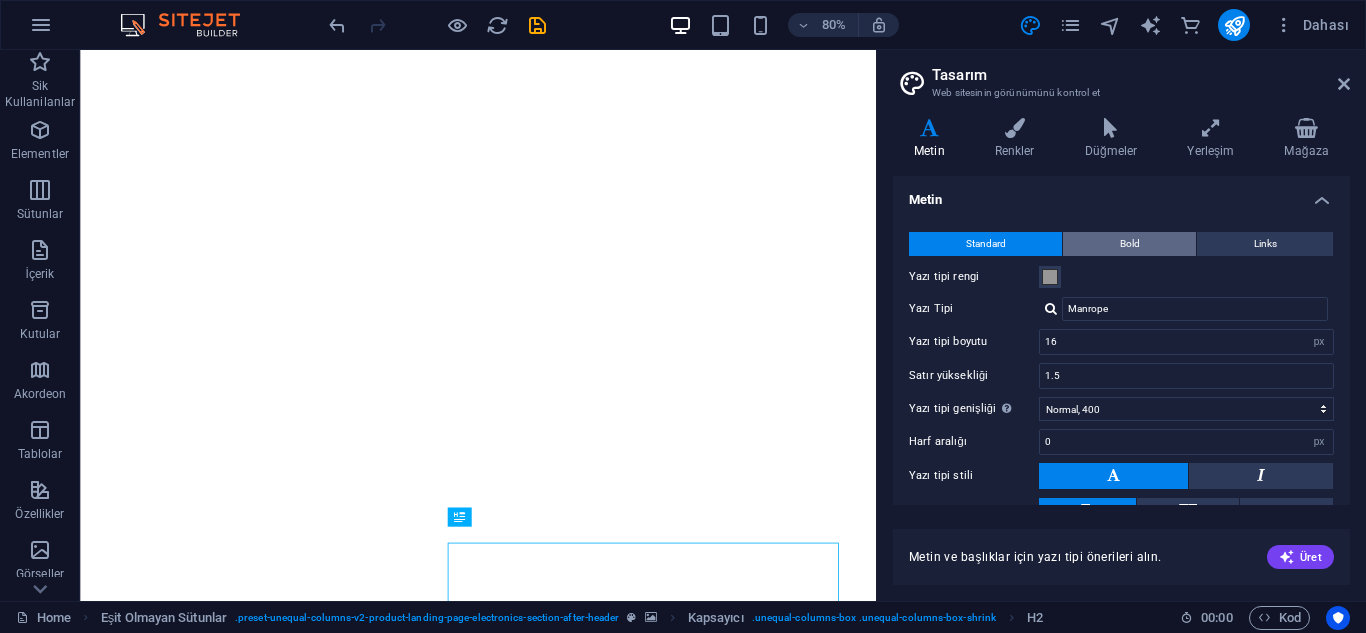 click on "Bold" at bounding box center (1129, 244) 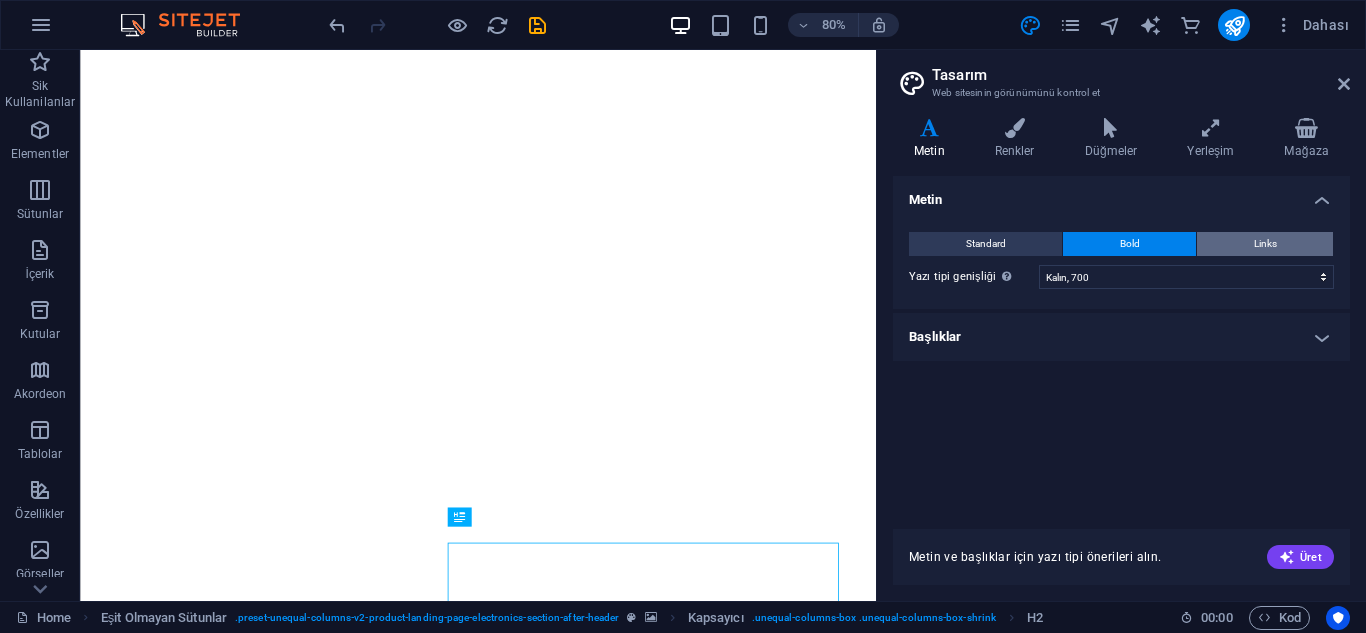 click on "Links" at bounding box center (1265, 244) 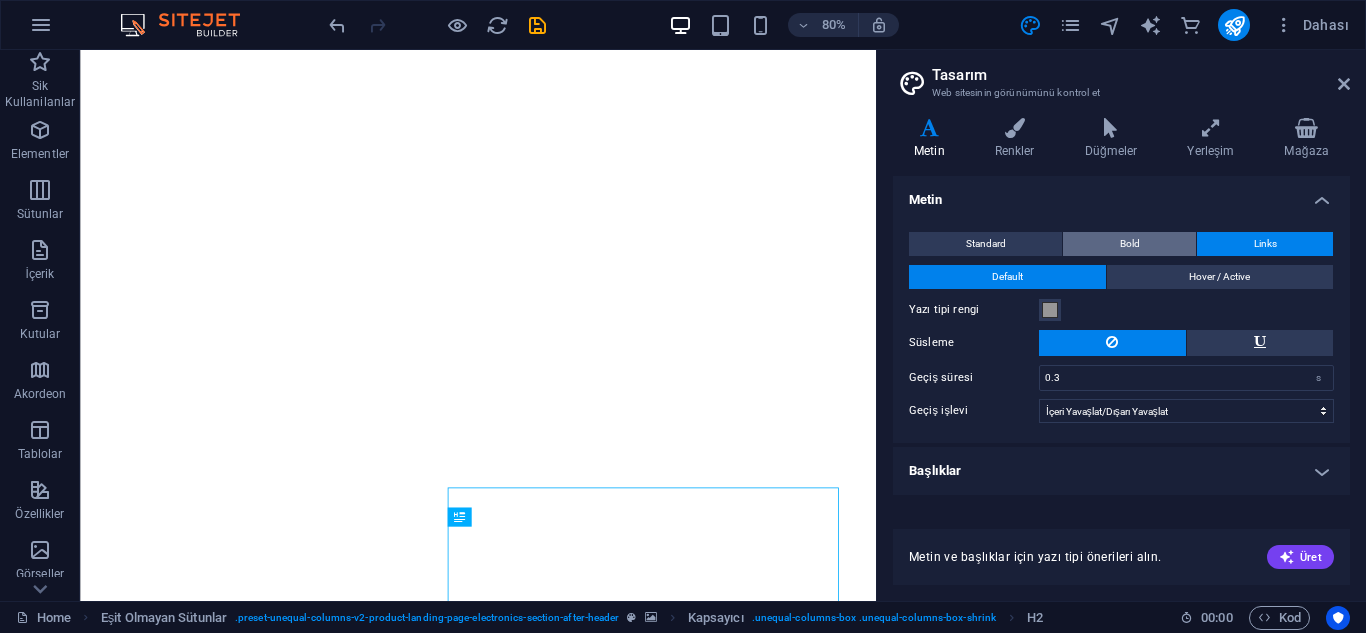 click on "Bold" at bounding box center [1129, 244] 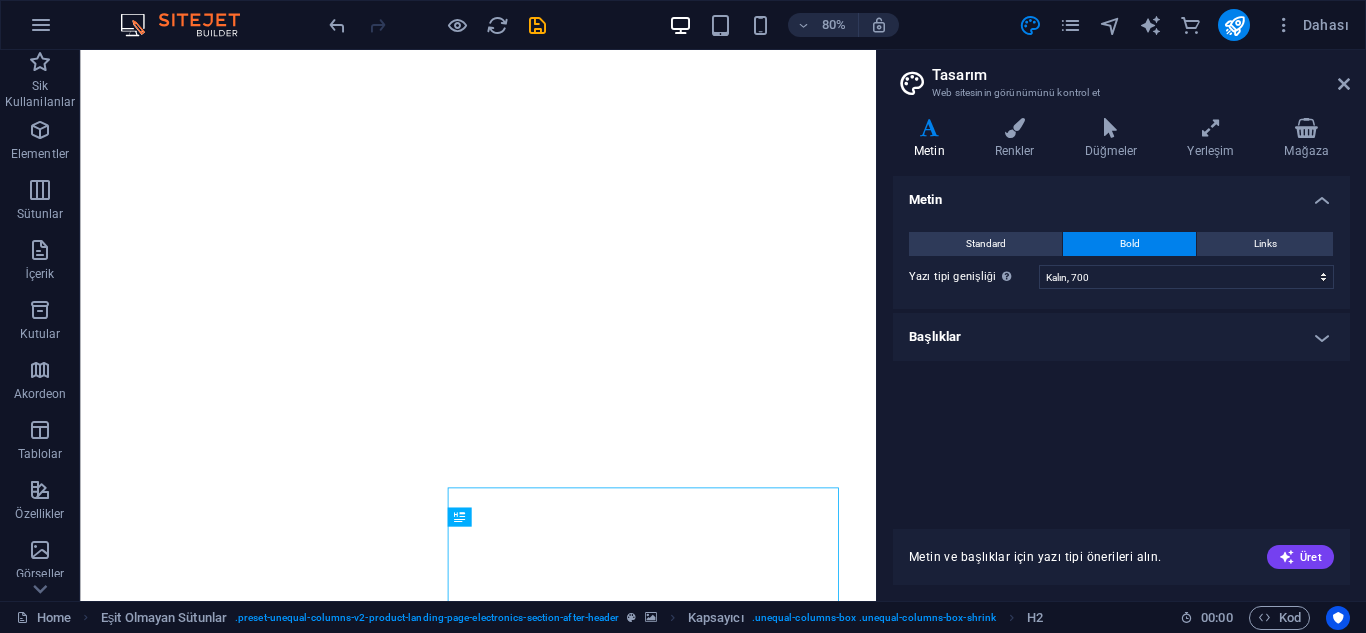 click on "Standard" at bounding box center (985, 244) 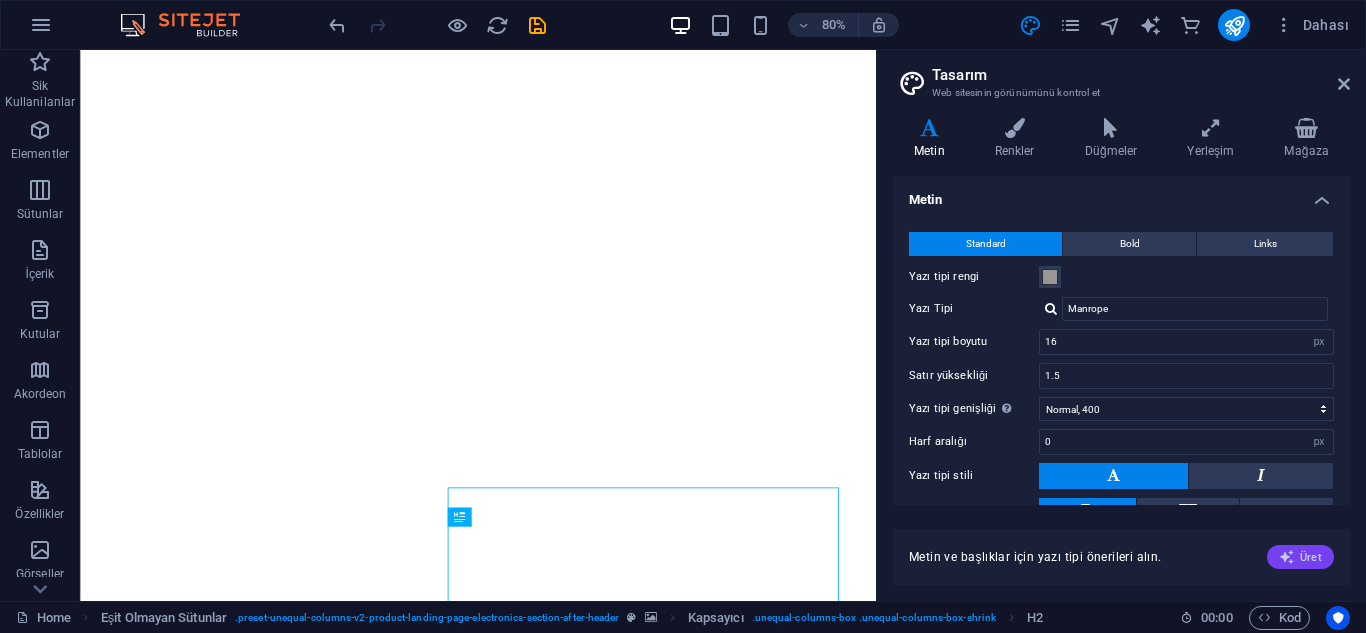 click on "Üret" at bounding box center [1300, 557] 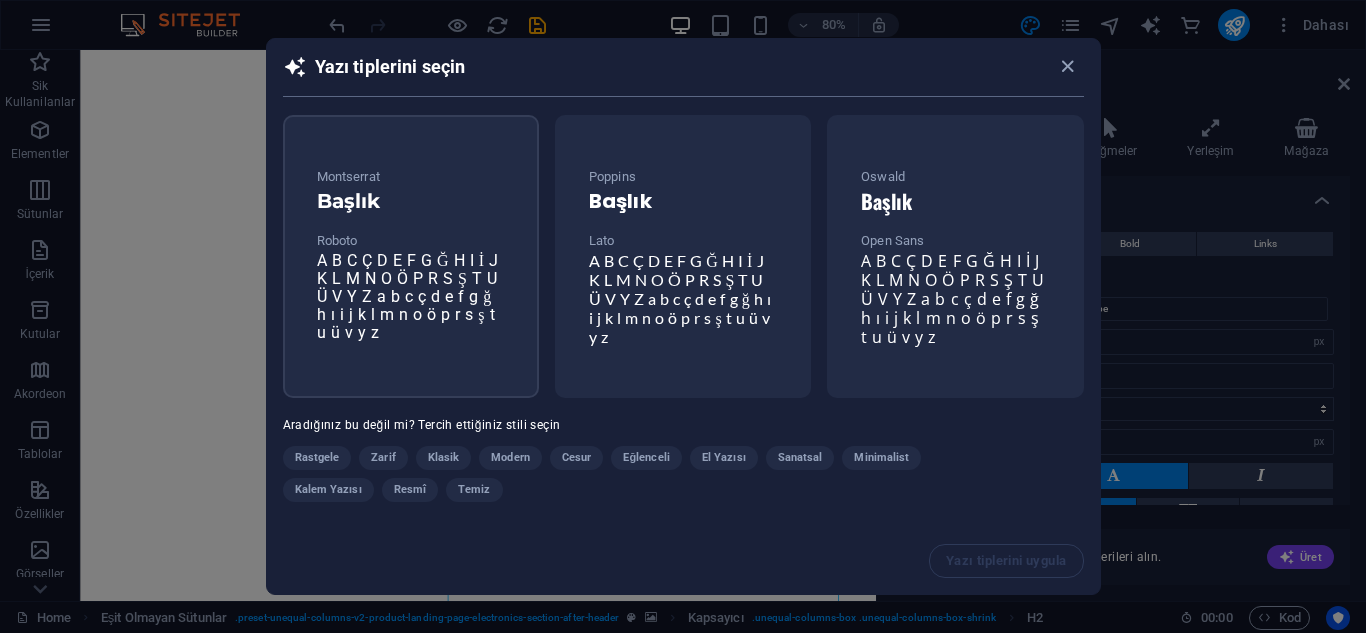 click on "Montserrat Başlık Roboto A B C Ç D E F G Ğ H I İ J K L M N O Ö P R S Ş T U Ü V Y Z
a b c ç d e f g ğ h ı i j k l m n o ö p r s ş t u ü v y z" at bounding box center (411, 254) 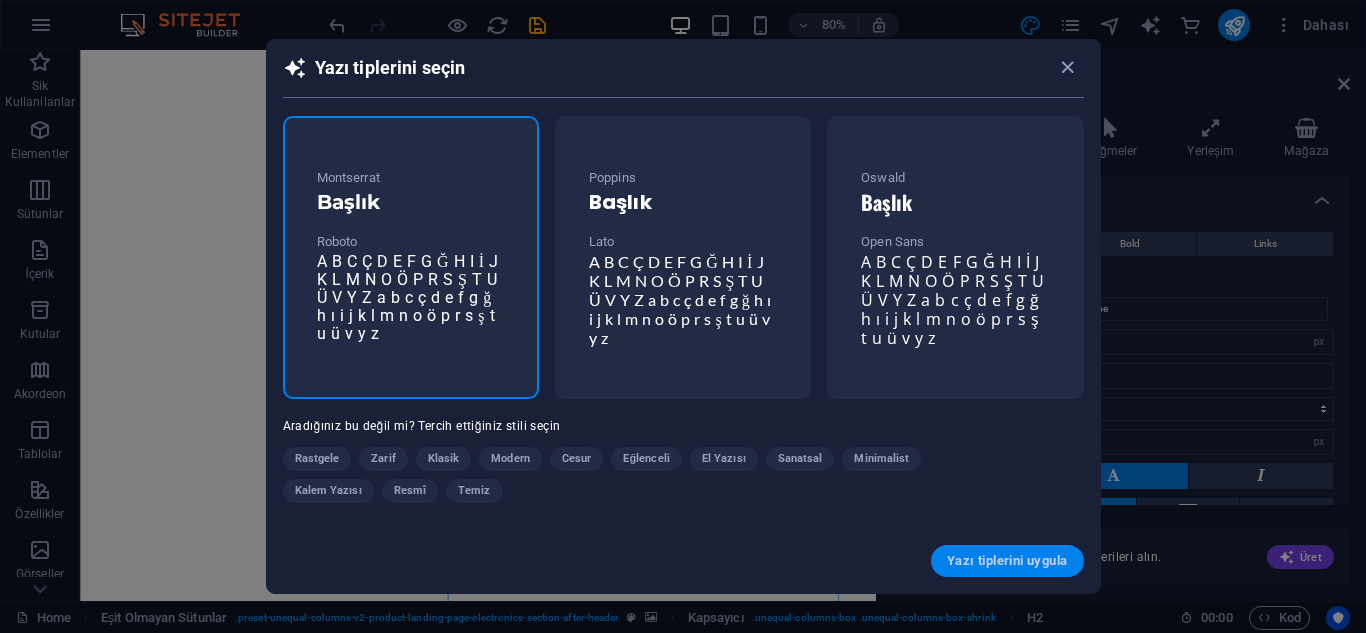 click on "Yazı tiplerini uygula" at bounding box center (1007, 561) 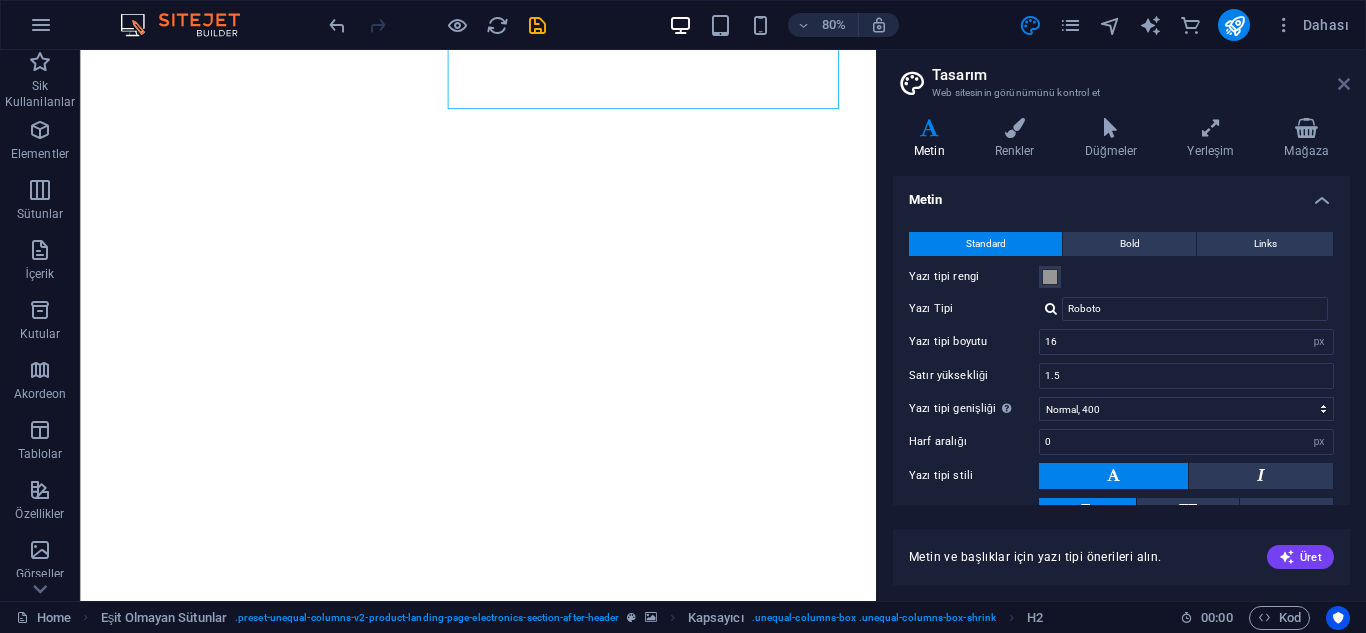 click at bounding box center (1344, 84) 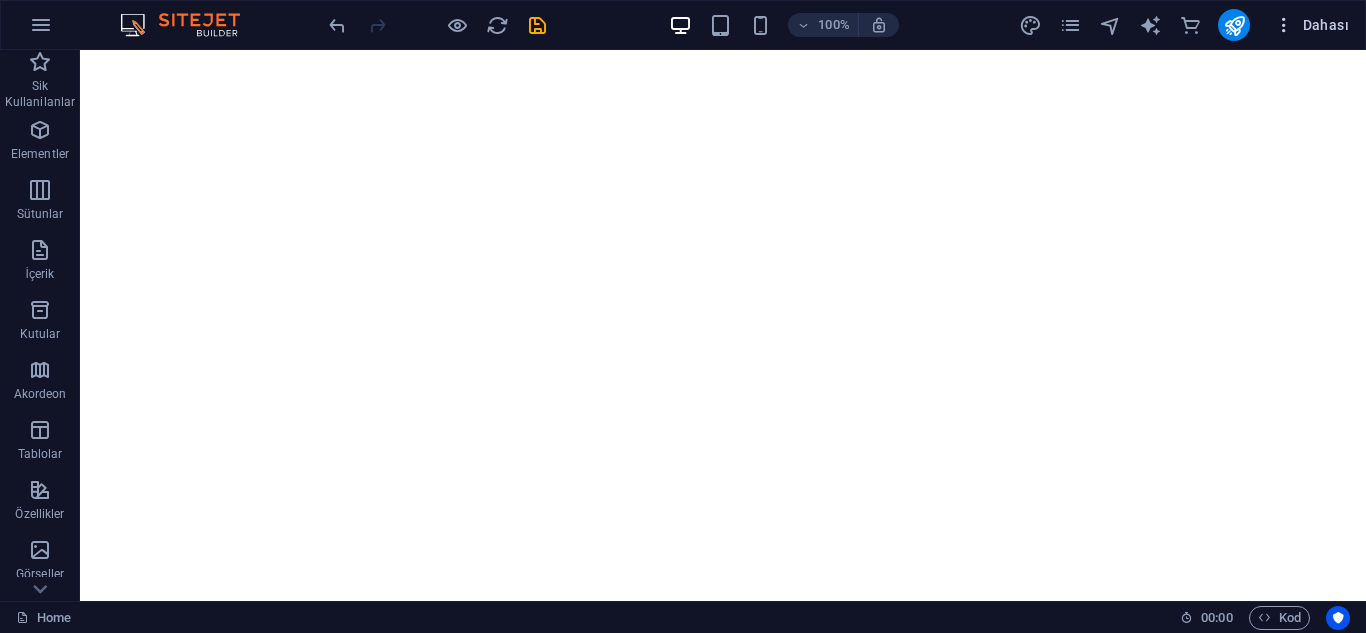 click on "Dahası" at bounding box center [1311, 25] 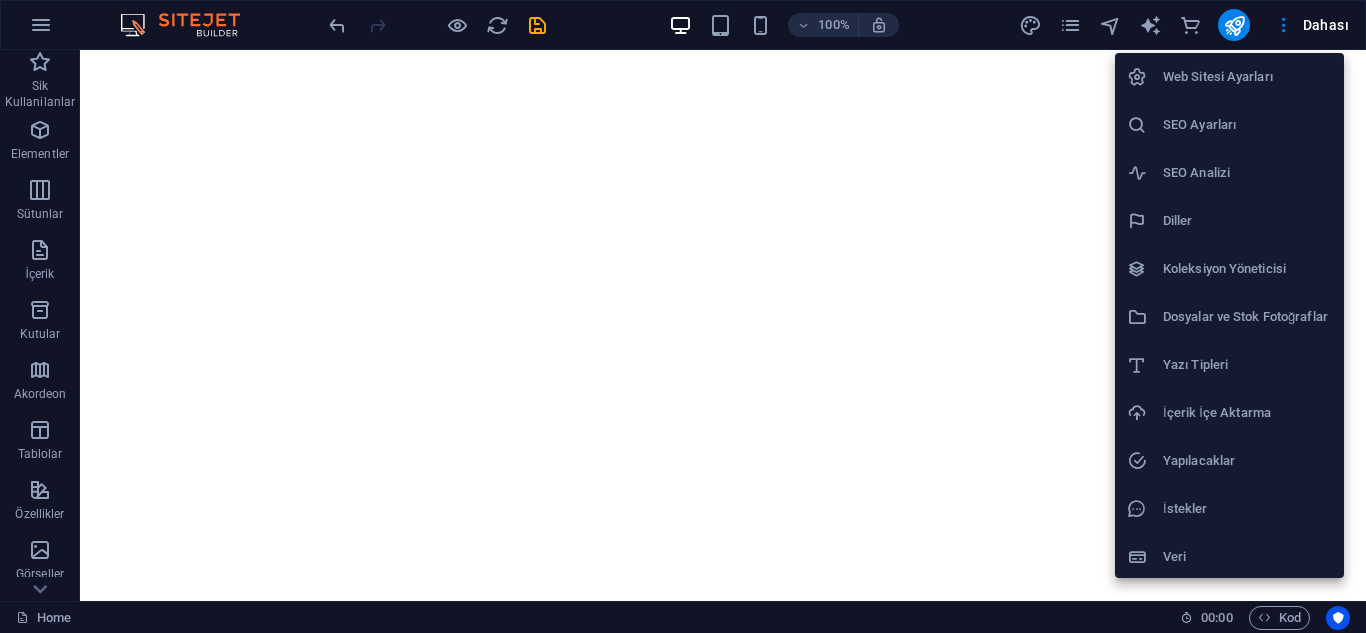 click at bounding box center (683, 316) 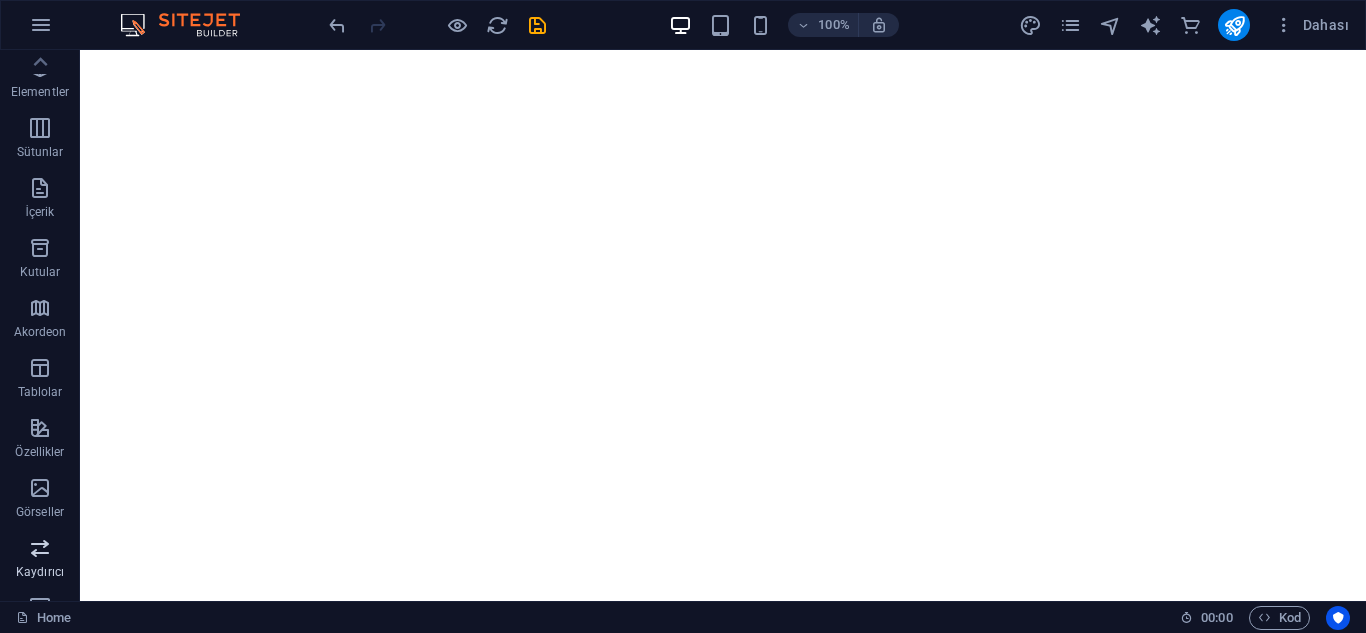 scroll, scrollTop: 0, scrollLeft: 0, axis: both 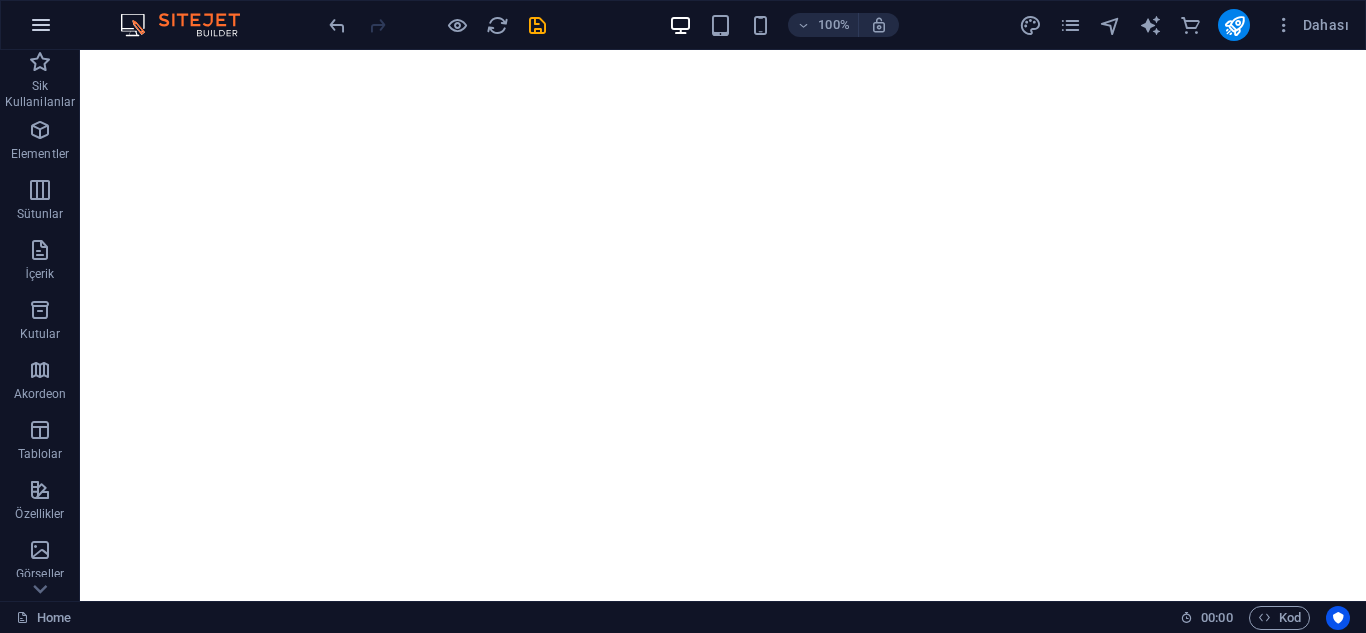 click at bounding box center [41, 25] 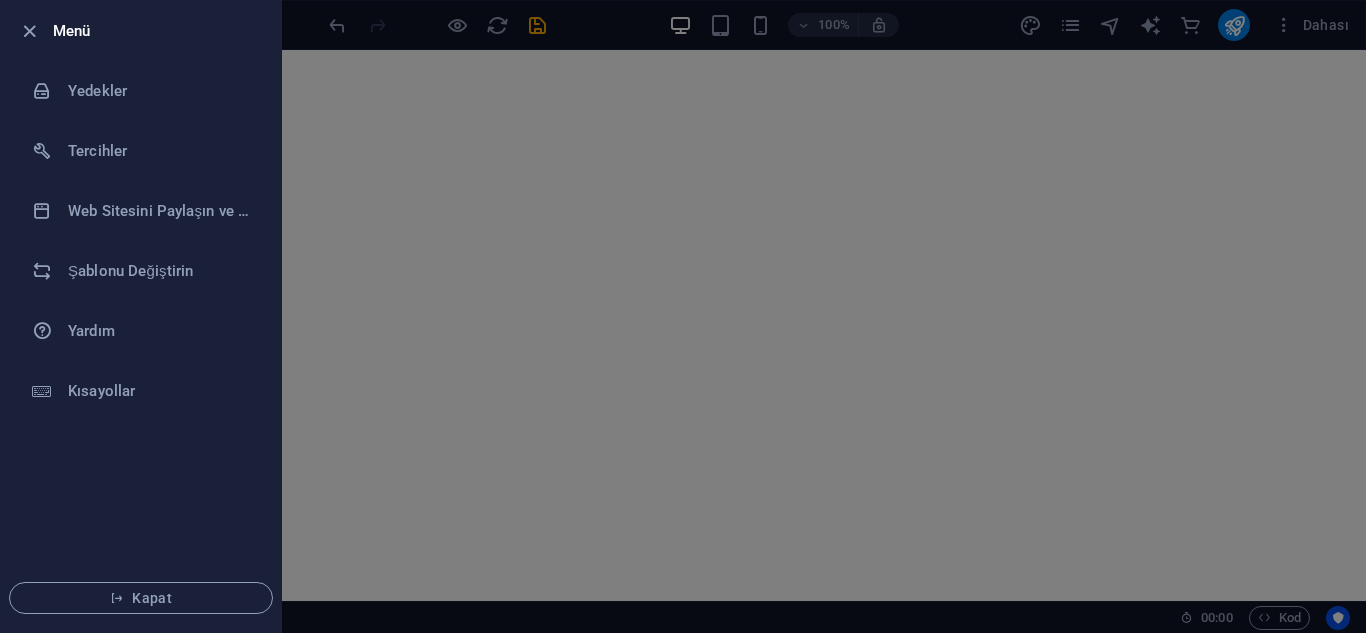 drag, startPoint x: 345, startPoint y: 216, endPoint x: 183, endPoint y: 139, distance: 179.36833 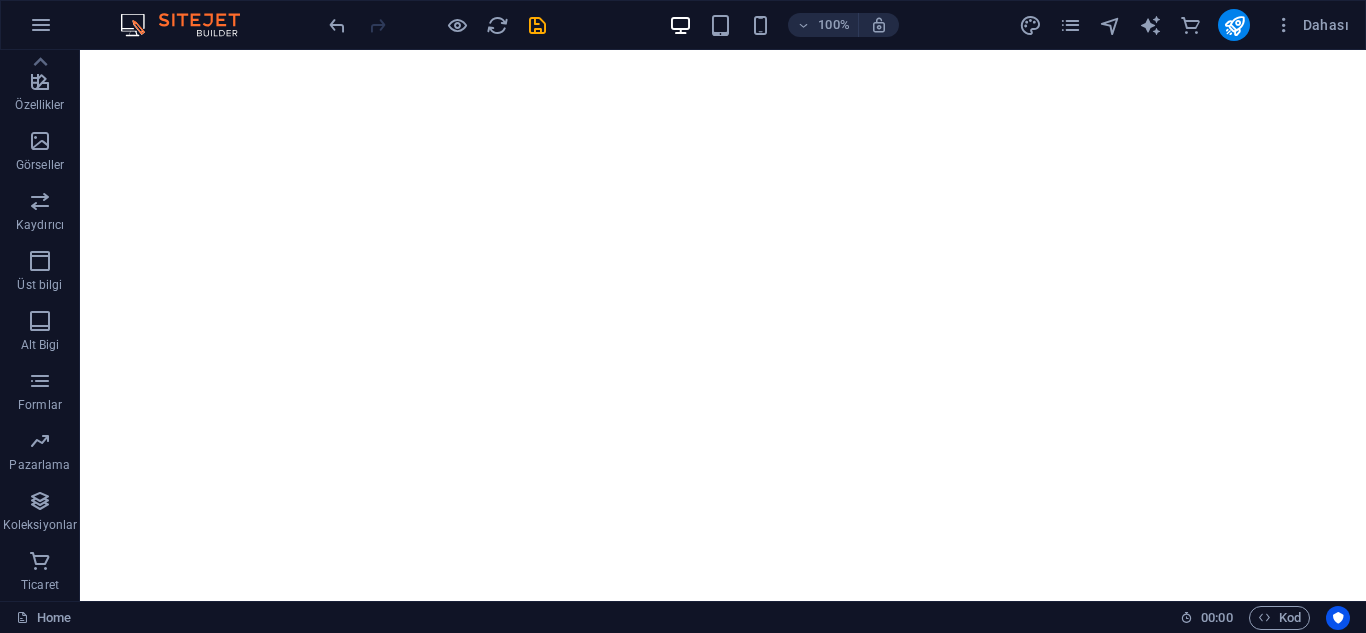 scroll, scrollTop: 0, scrollLeft: 0, axis: both 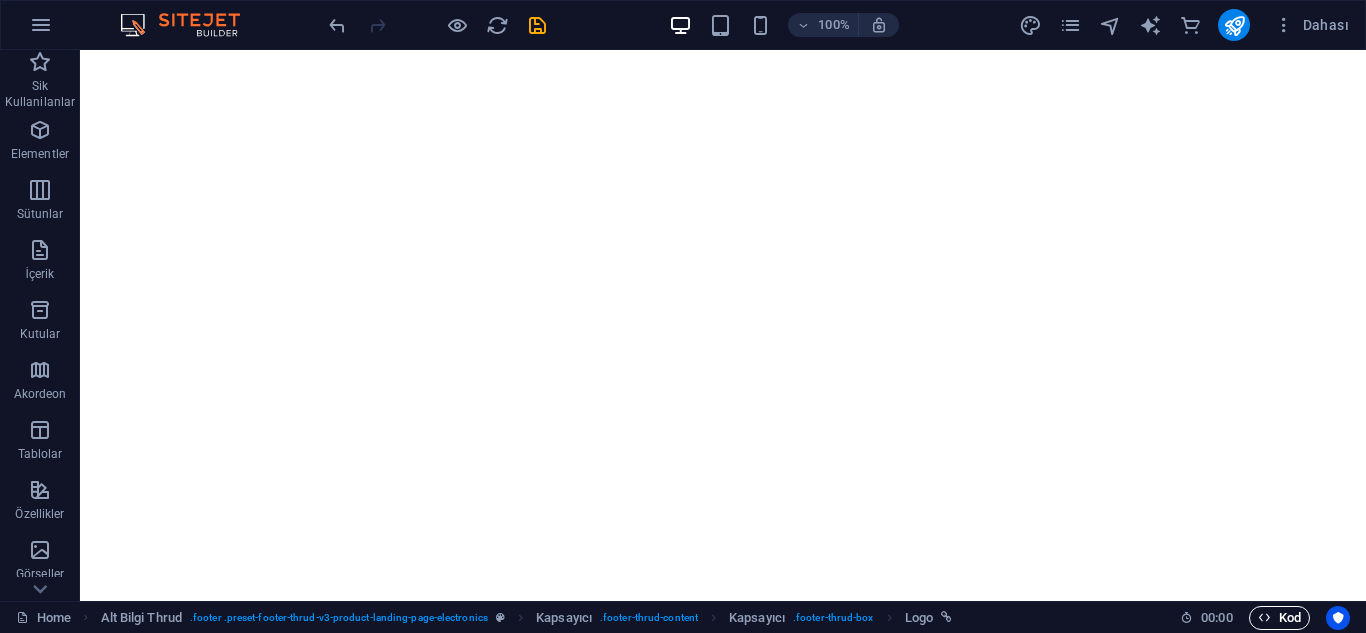 click on "Kod" at bounding box center [1279, 618] 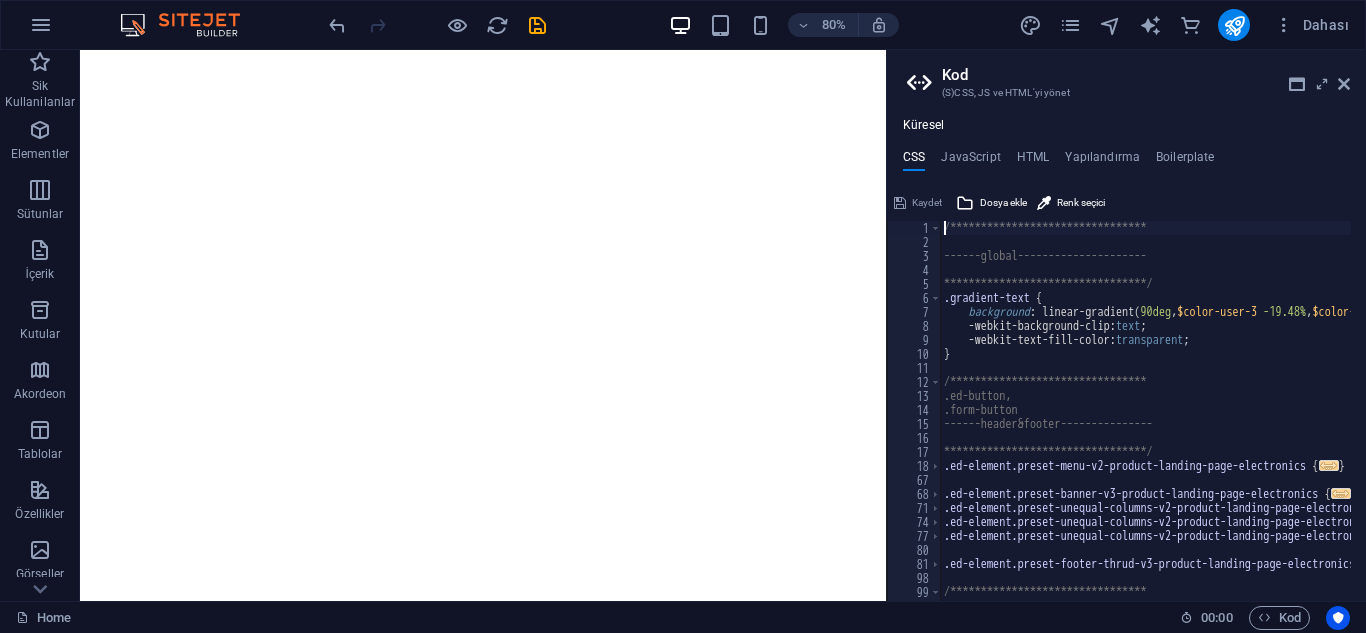 scroll, scrollTop: 0, scrollLeft: 0, axis: both 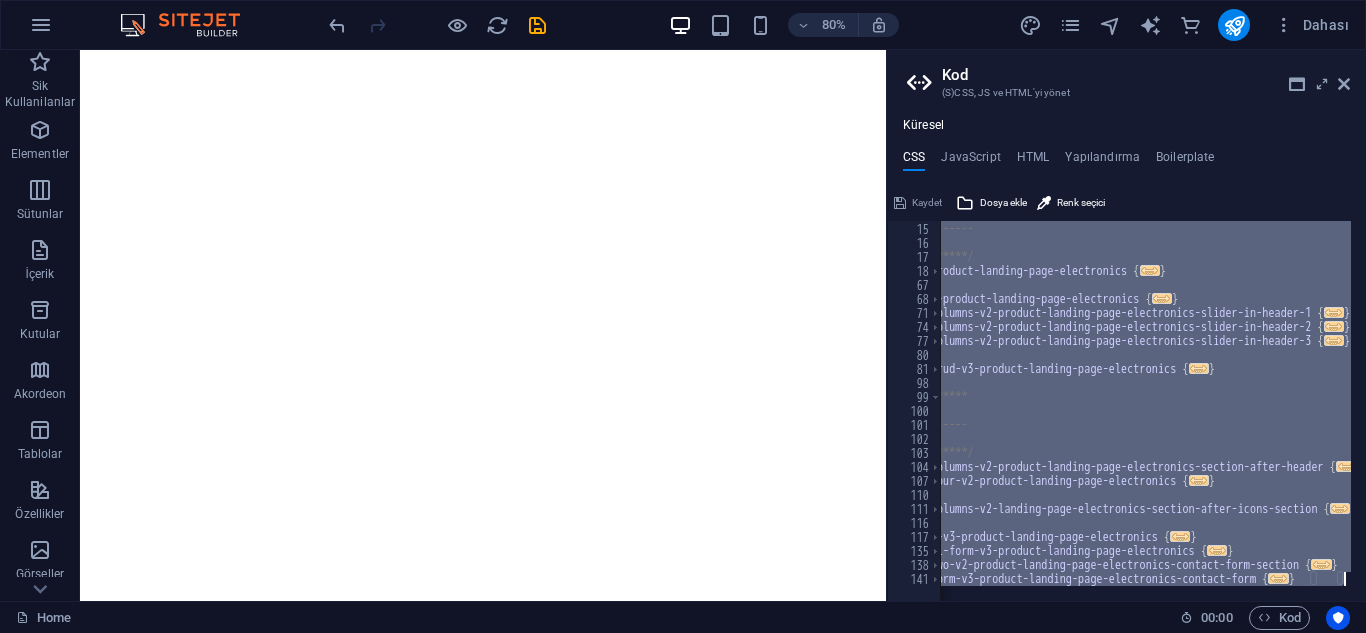 drag, startPoint x: 944, startPoint y: 224, endPoint x: 1240, endPoint y: 493, distance: 399.97125 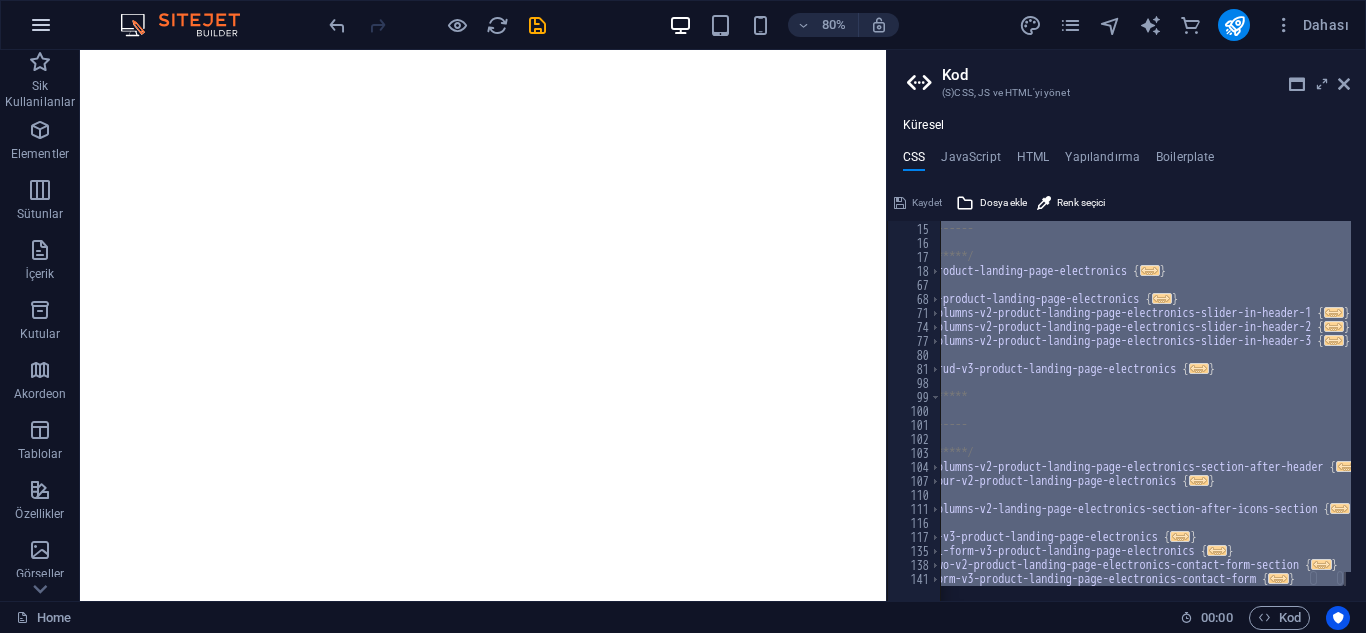 click at bounding box center (41, 25) 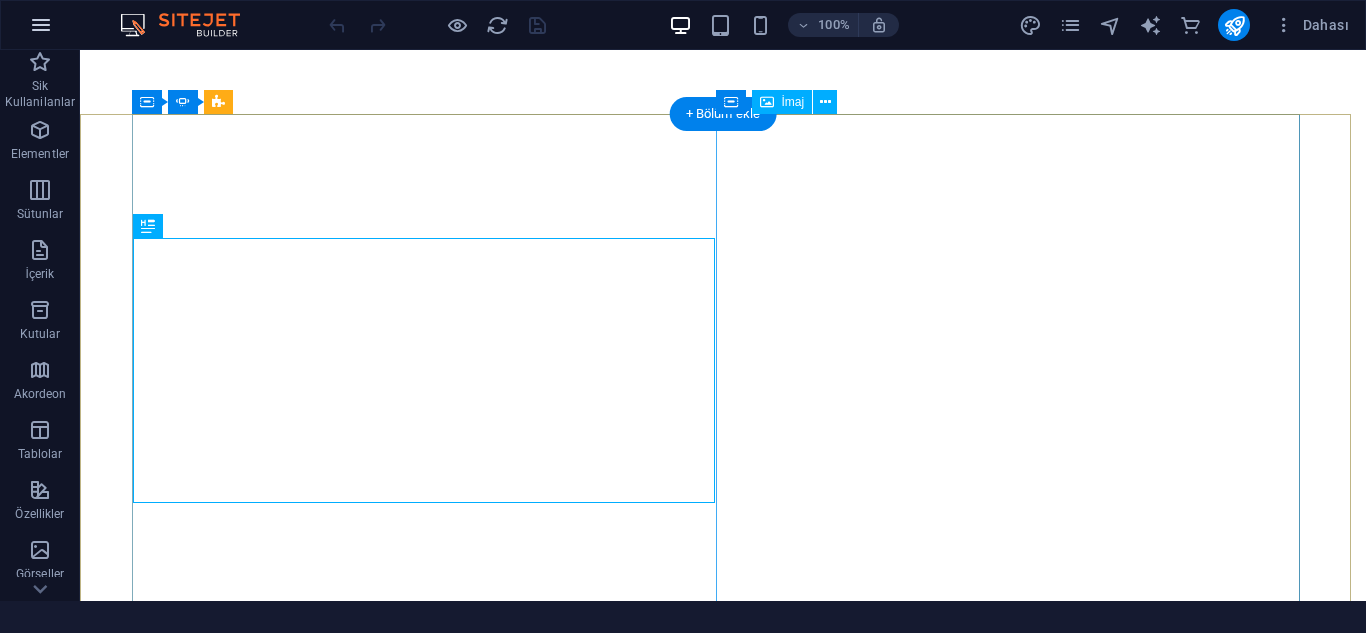 click at bounding box center (41, 25) 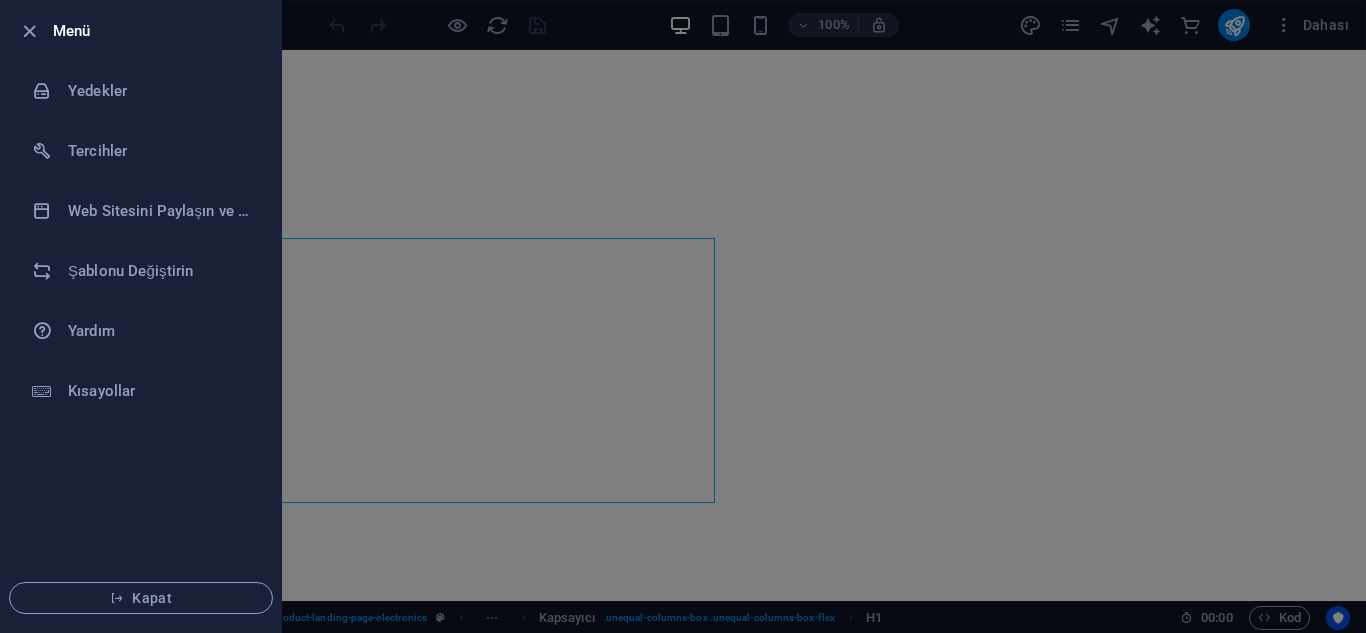 scroll, scrollTop: 0, scrollLeft: 0, axis: both 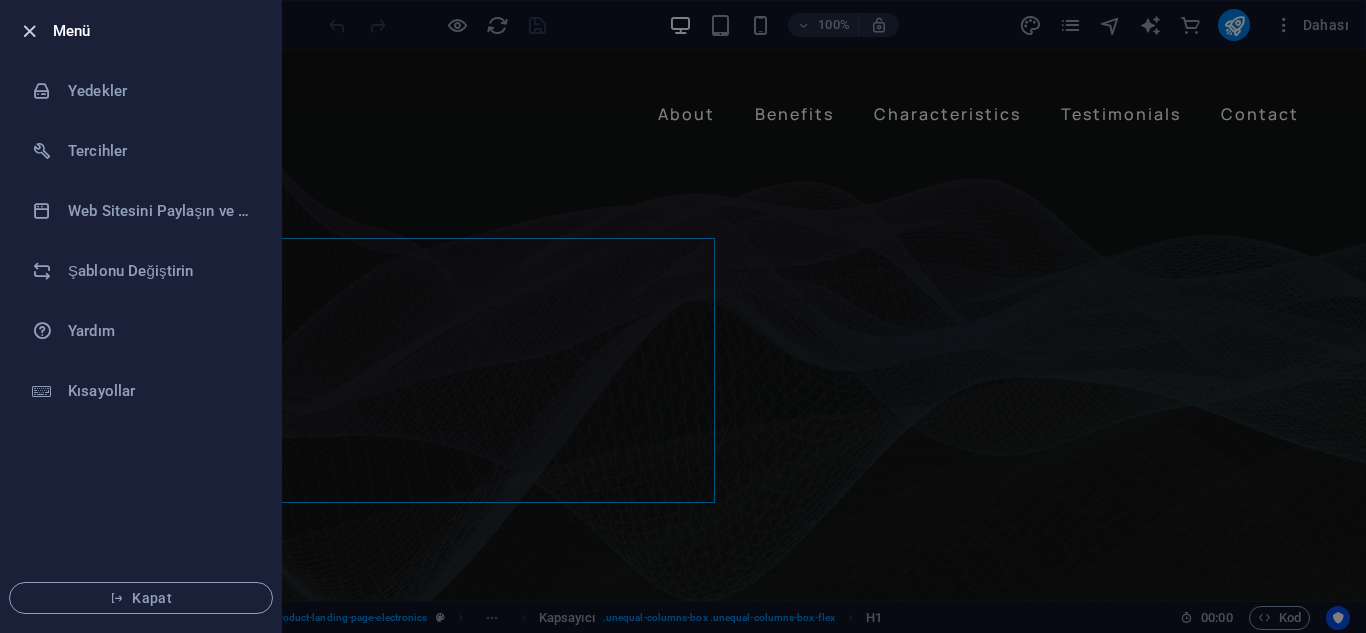 click at bounding box center (29, 31) 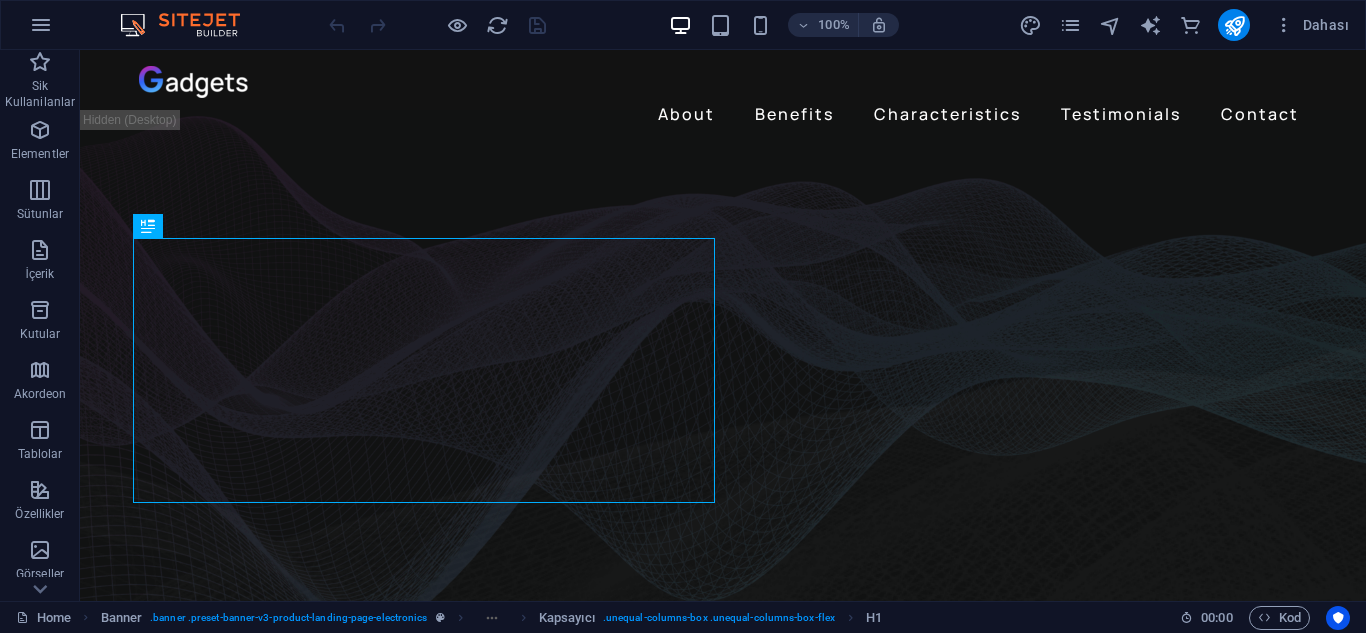 click at bounding box center (437, 25) 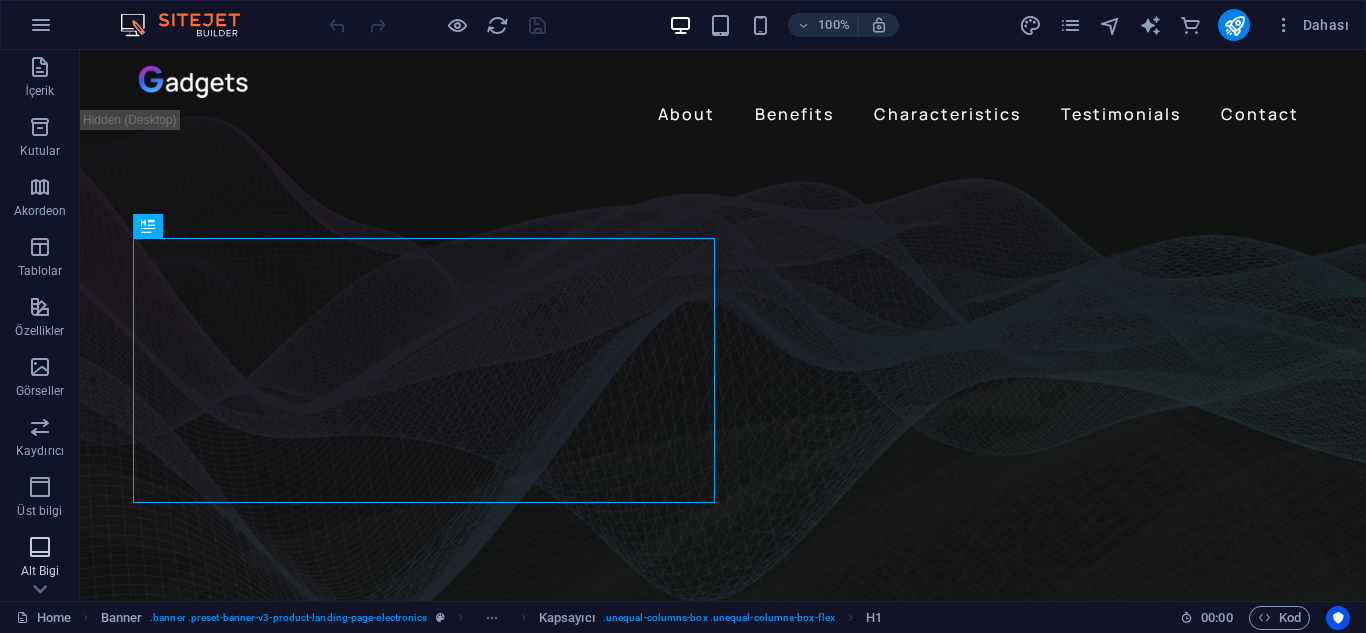 scroll, scrollTop: 409, scrollLeft: 0, axis: vertical 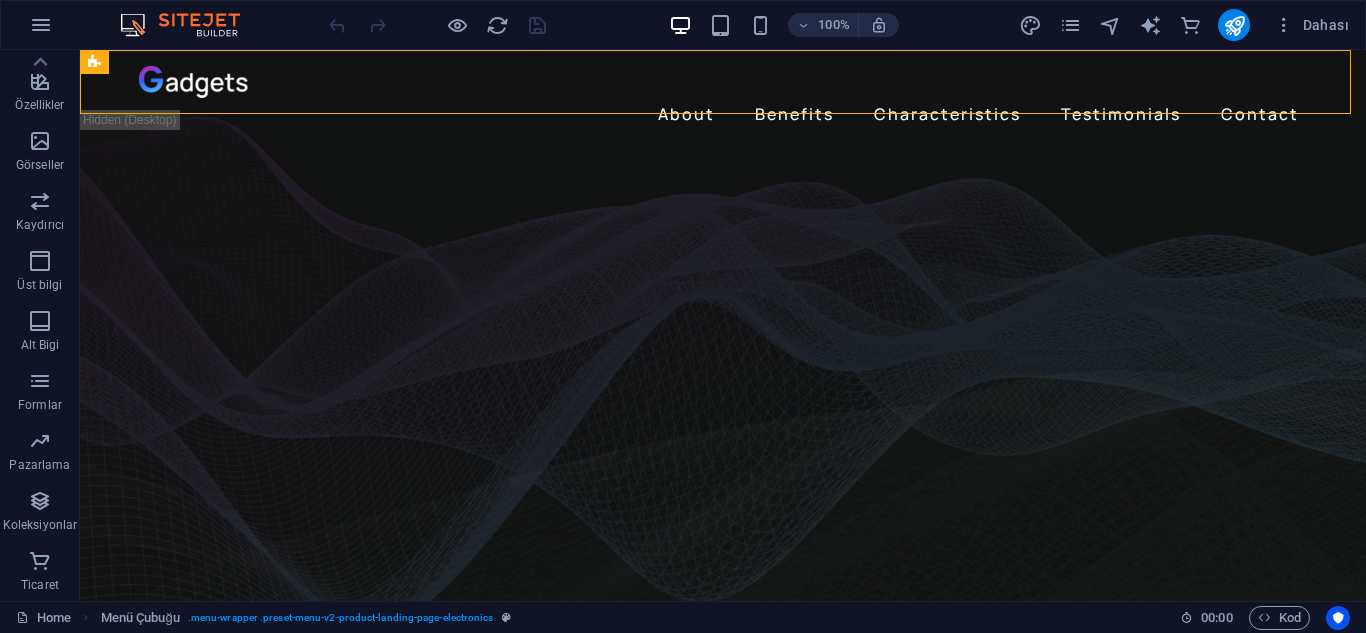 drag, startPoint x: 1348, startPoint y: 98, endPoint x: 1365, endPoint y: 174, distance: 77.87811 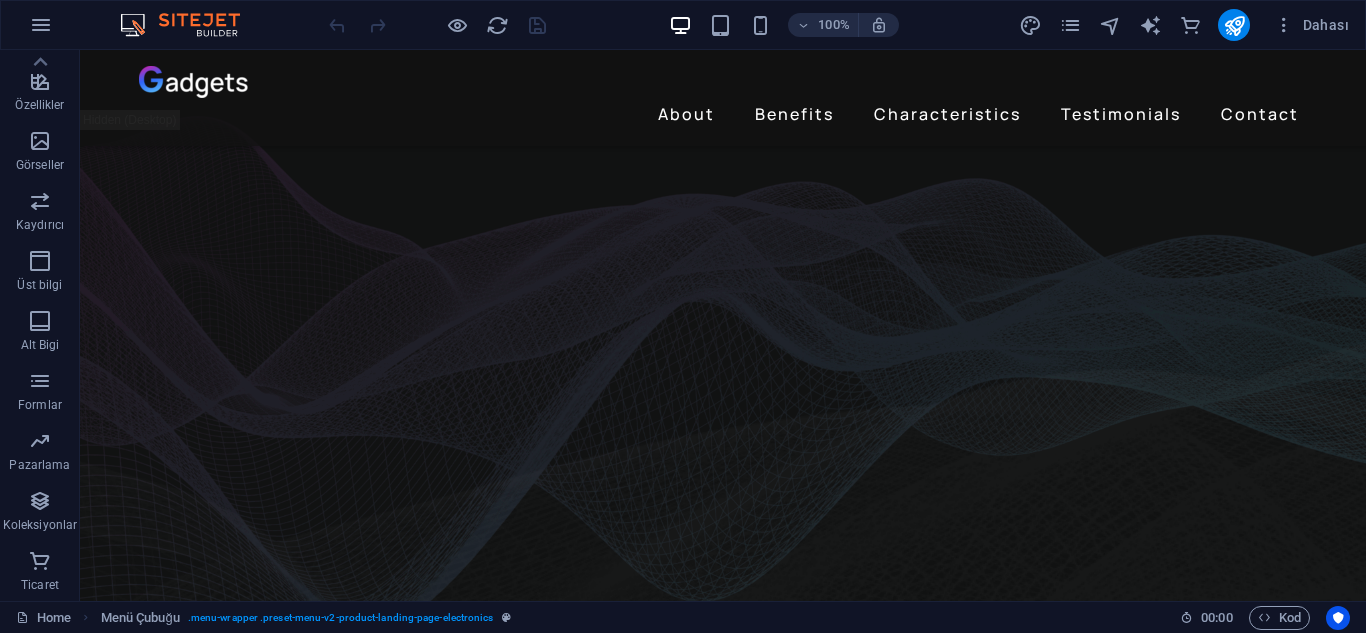 scroll, scrollTop: 4929, scrollLeft: 0, axis: vertical 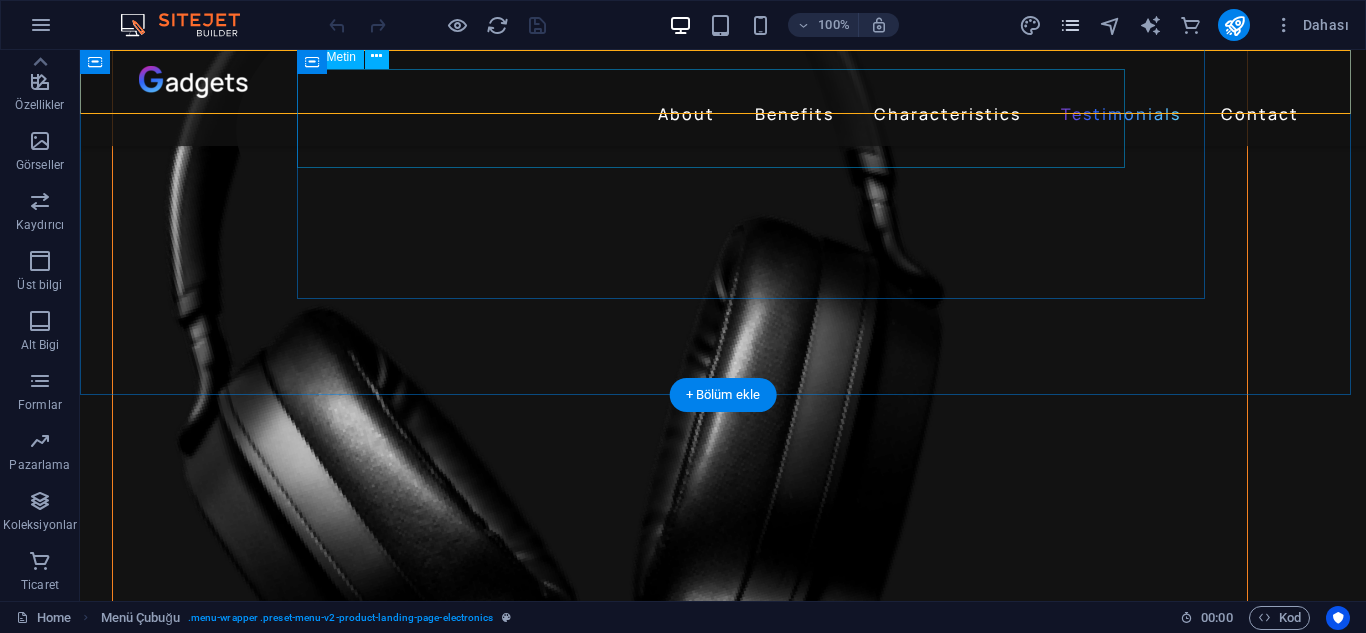 click at bounding box center (1070, 25) 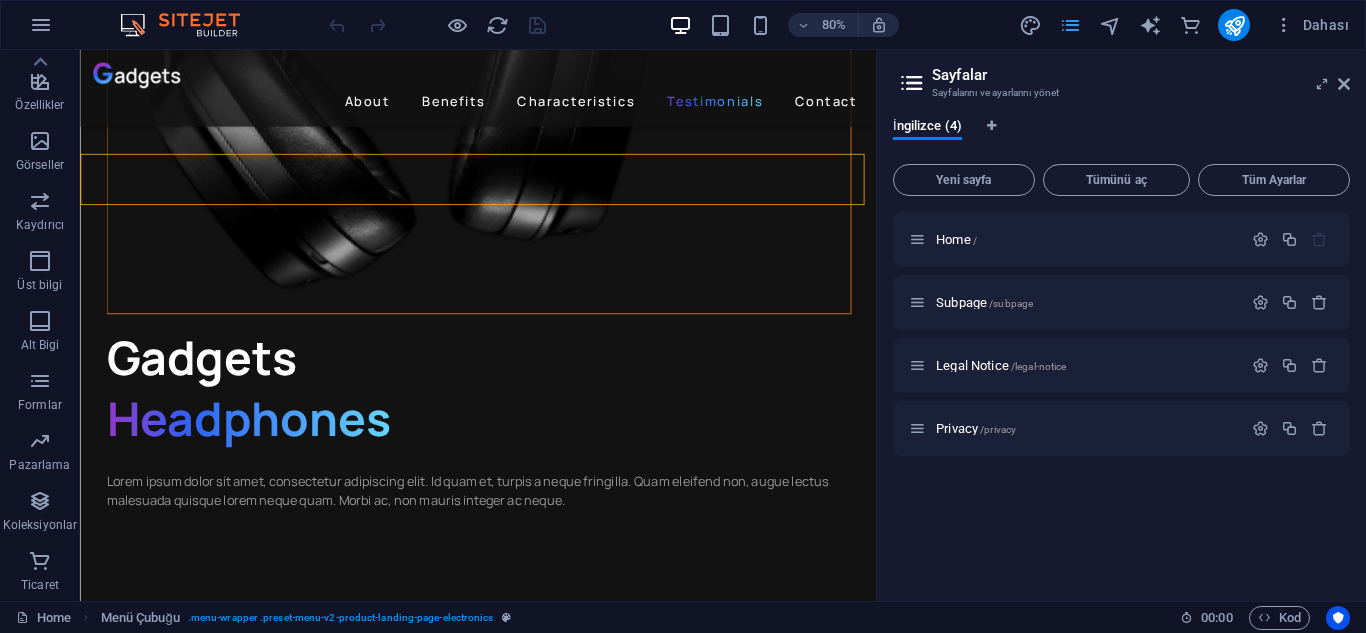 scroll, scrollTop: 4393, scrollLeft: 0, axis: vertical 